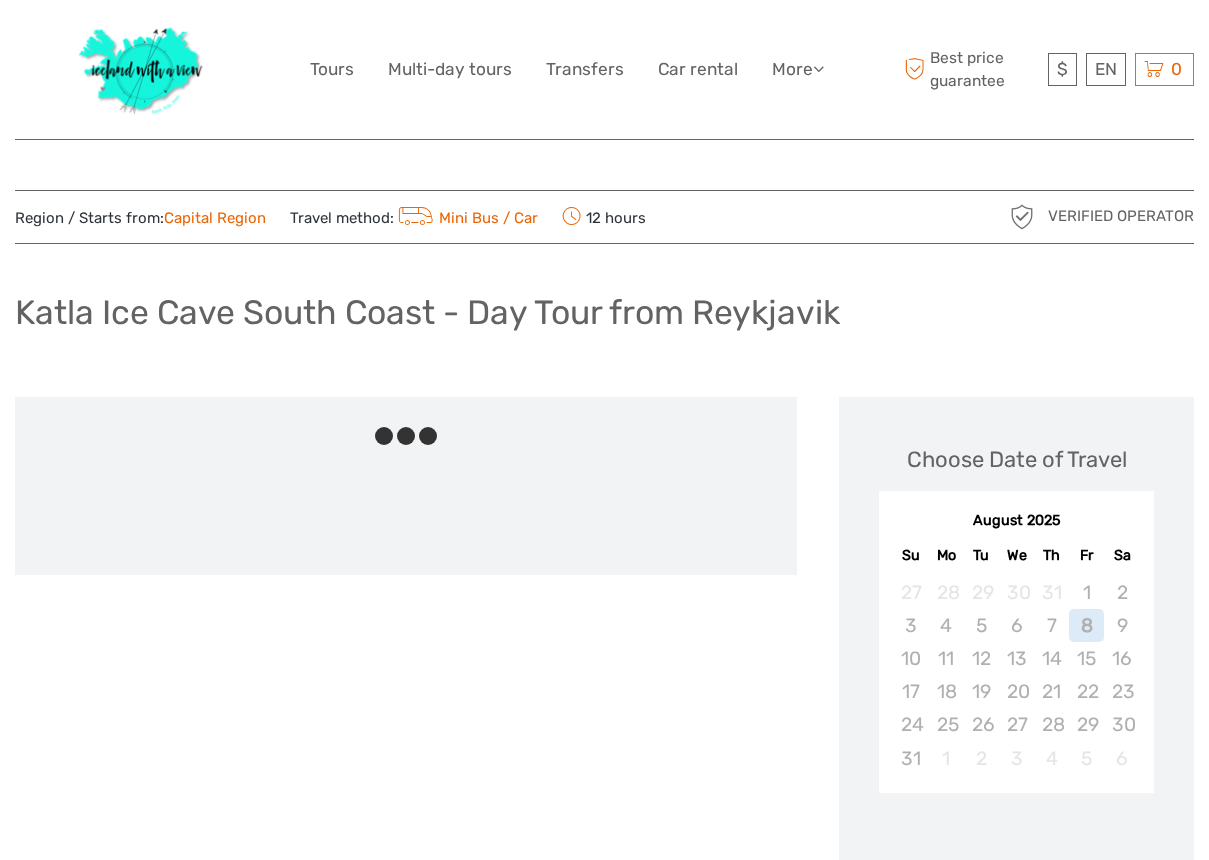 scroll, scrollTop: 0, scrollLeft: 0, axis: both 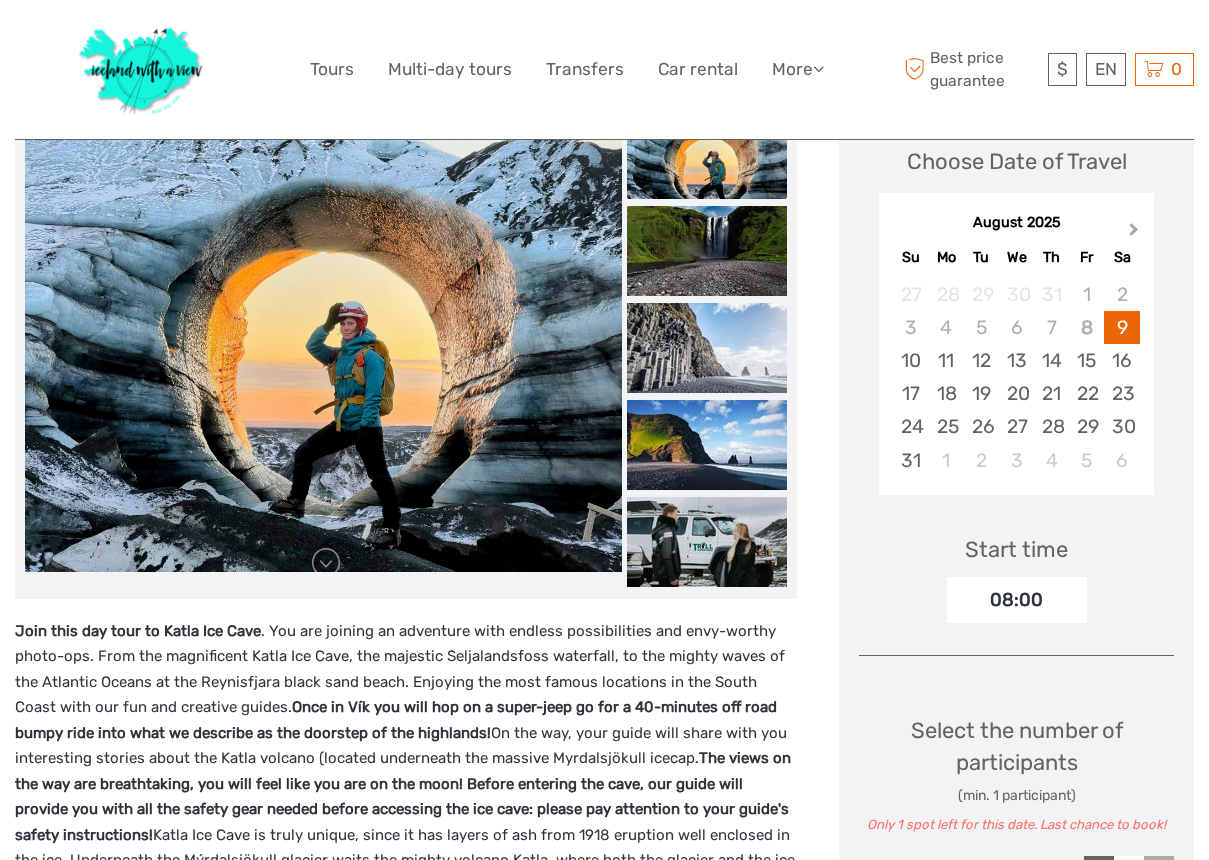 click on "Next Month" at bounding box center [1134, 233] 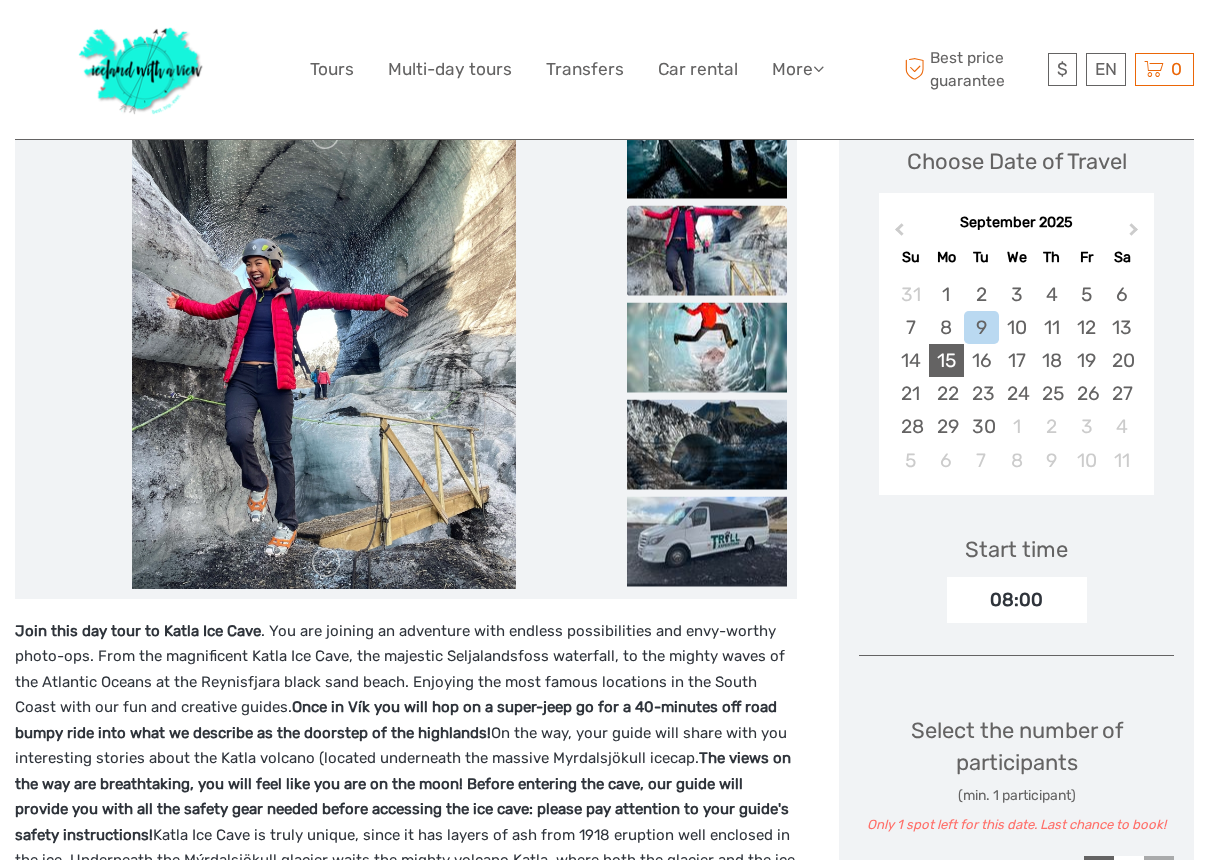 click on "15" at bounding box center (946, 360) 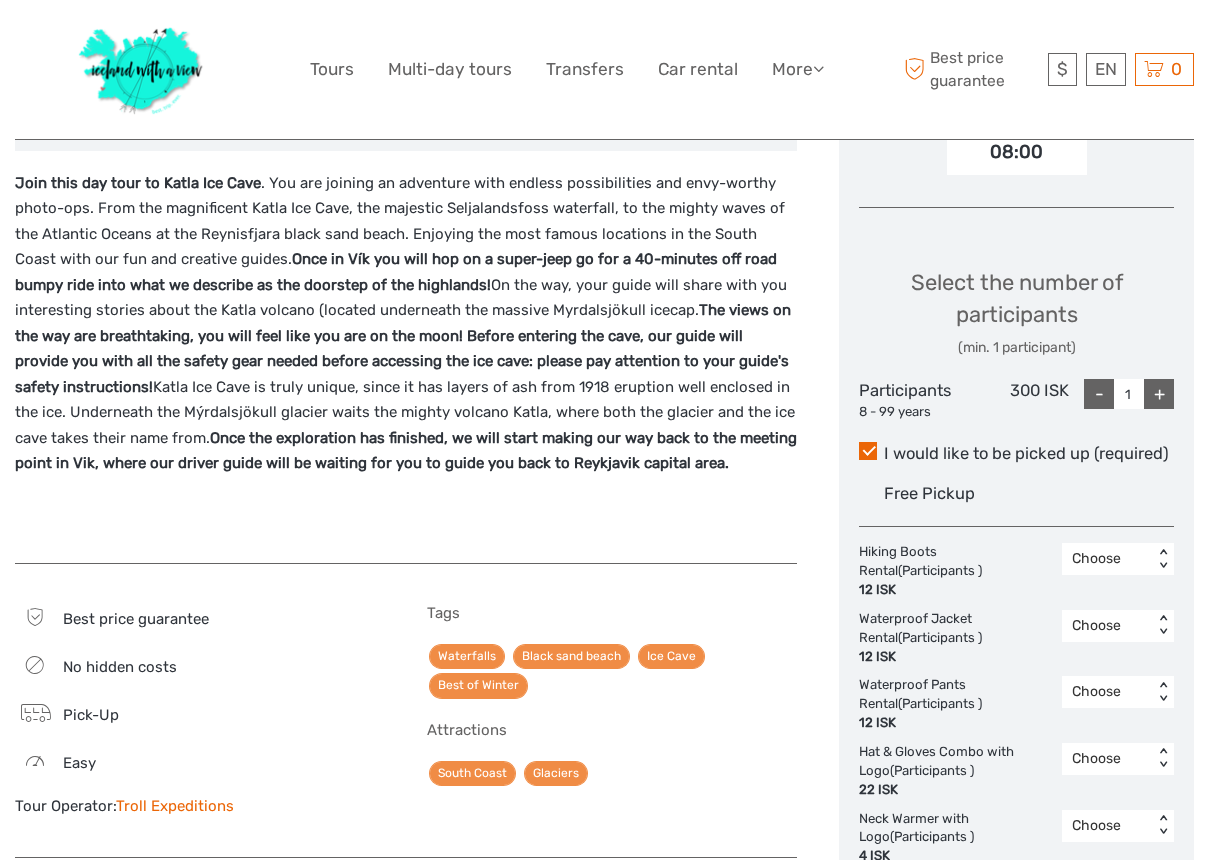 scroll, scrollTop: 749, scrollLeft: 0, axis: vertical 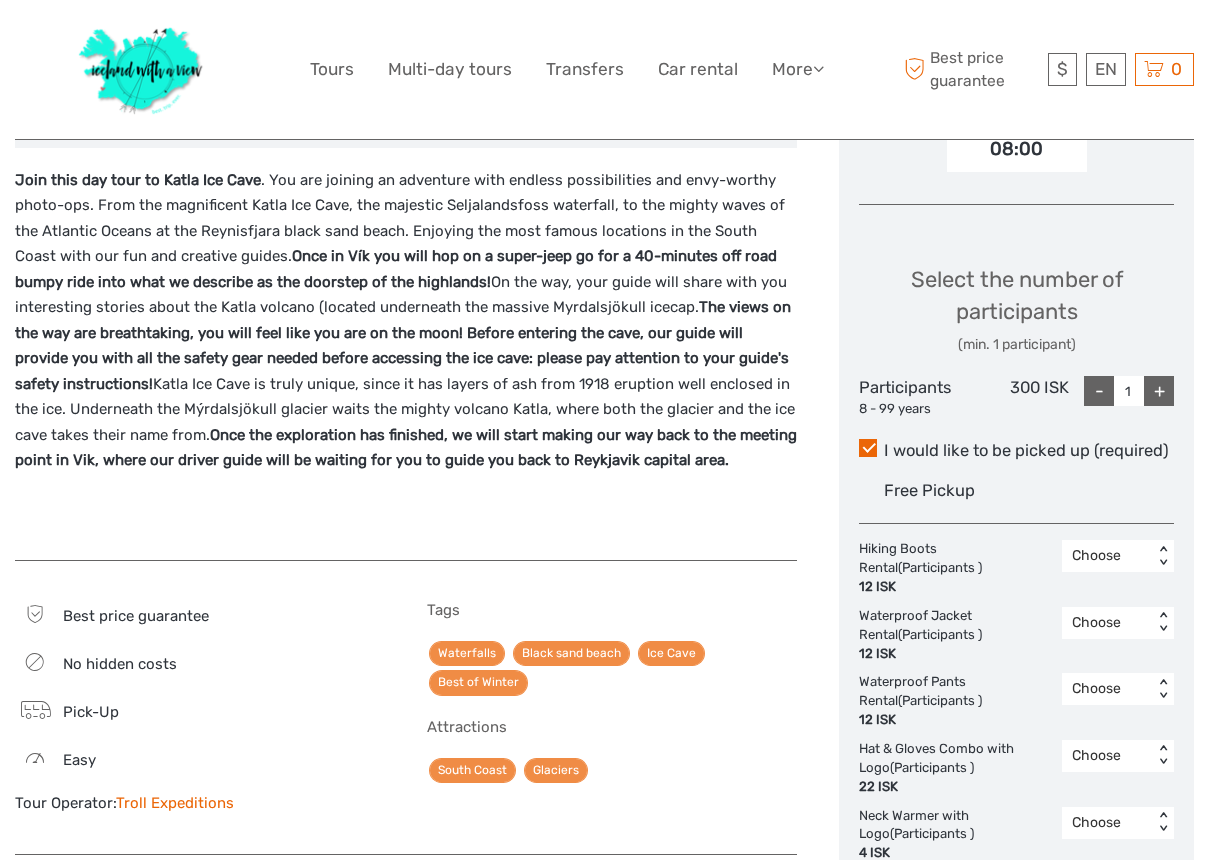 click on "+" at bounding box center (1159, 391) 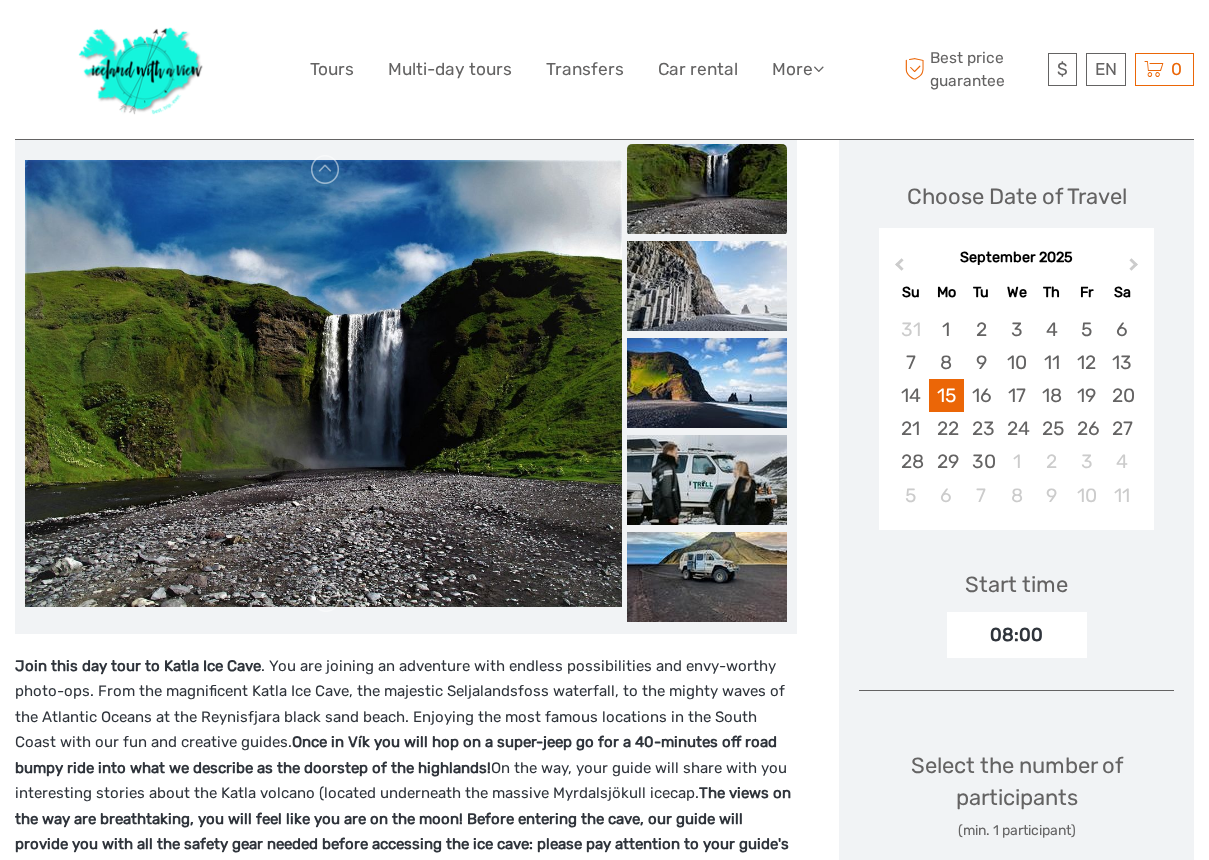 scroll, scrollTop: 226, scrollLeft: 0, axis: vertical 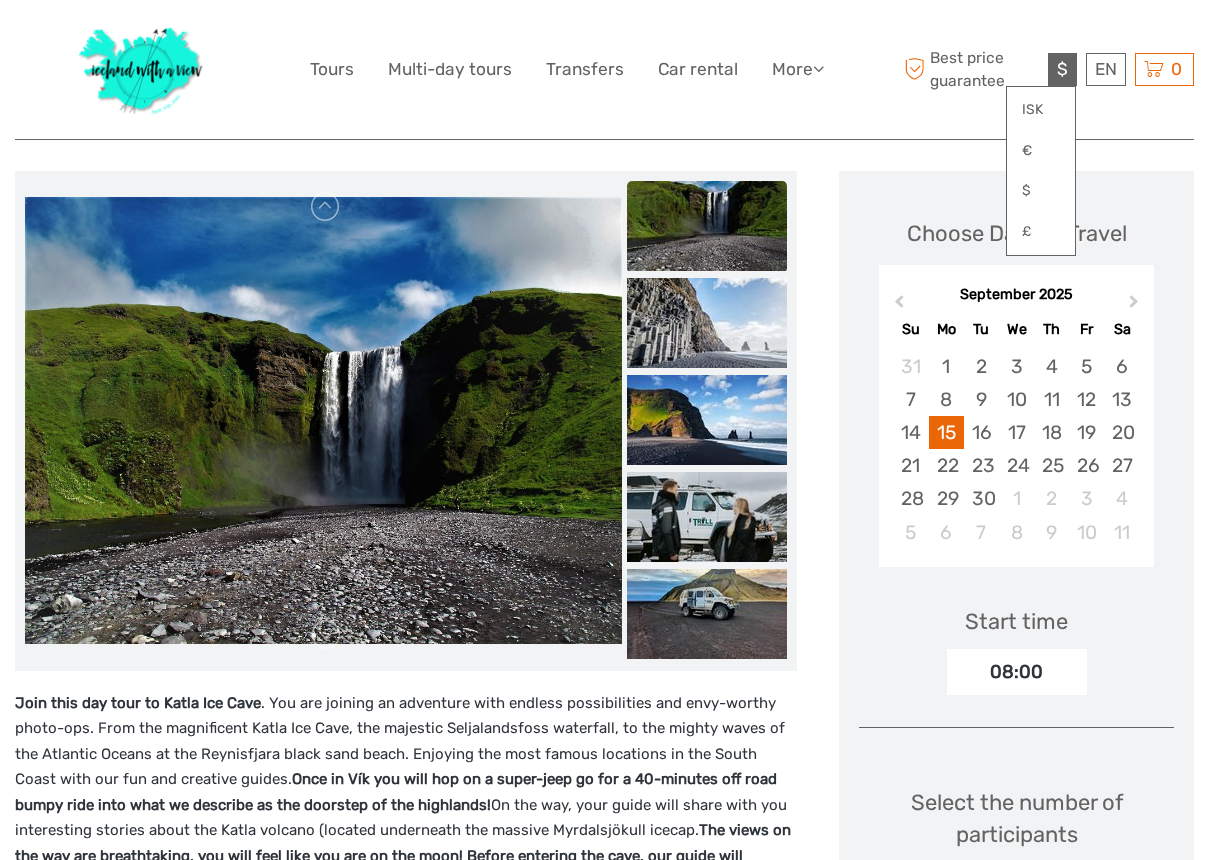 click on "$" at bounding box center [1062, 69] 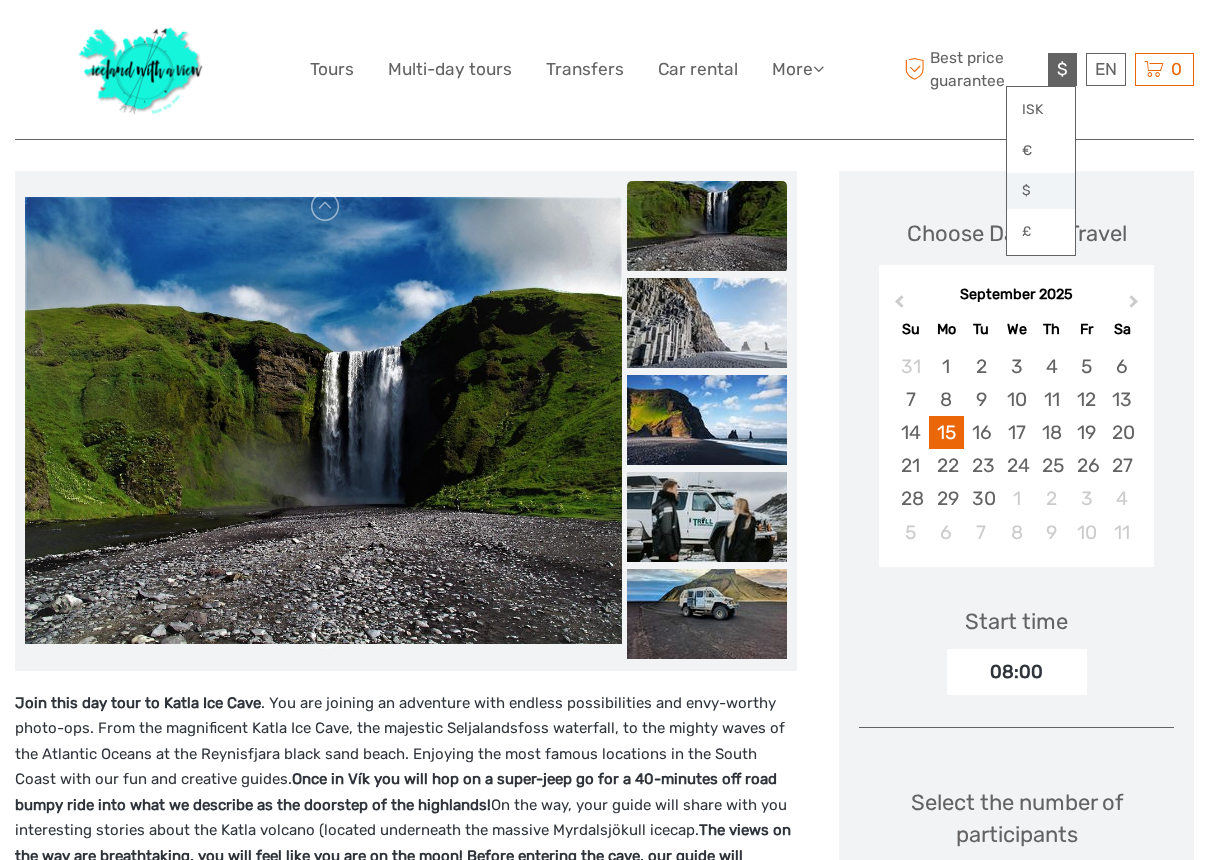 click on "$" at bounding box center (1041, 191) 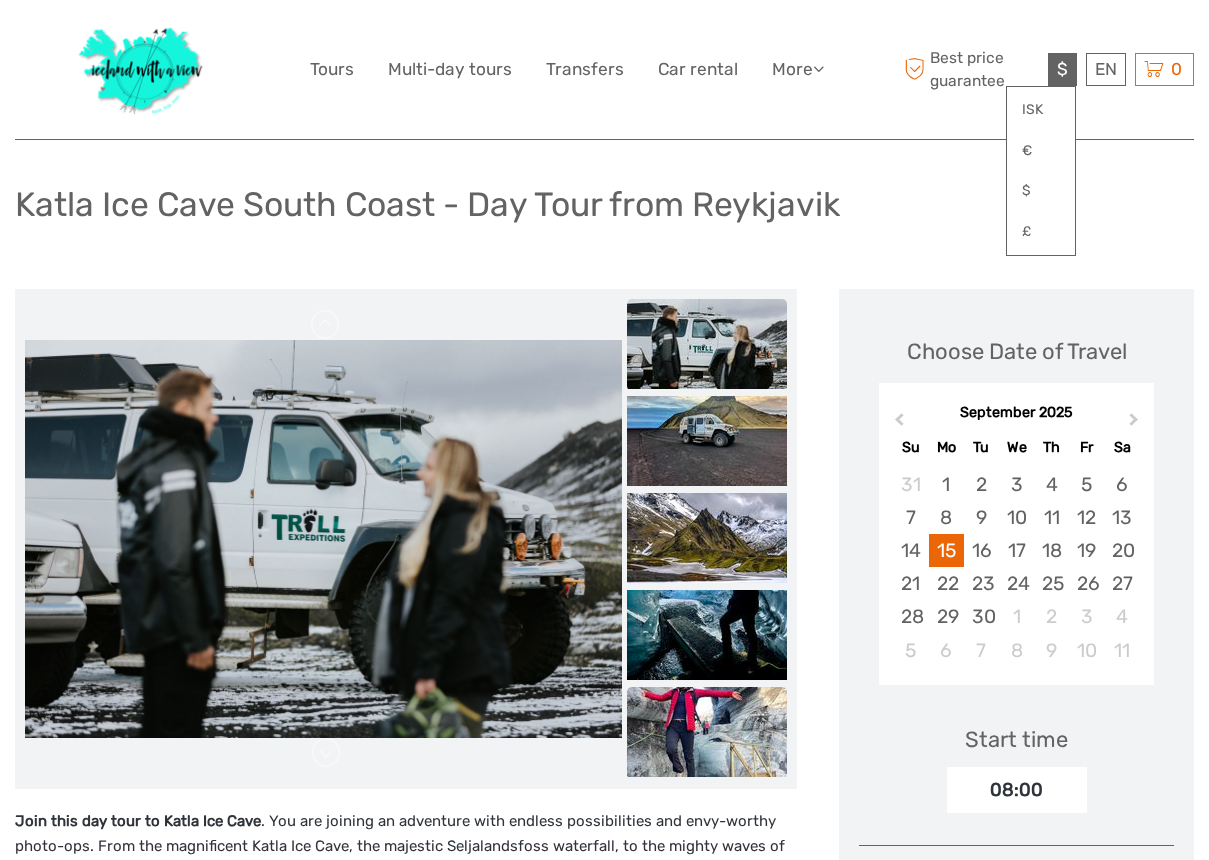 scroll, scrollTop: 108, scrollLeft: 0, axis: vertical 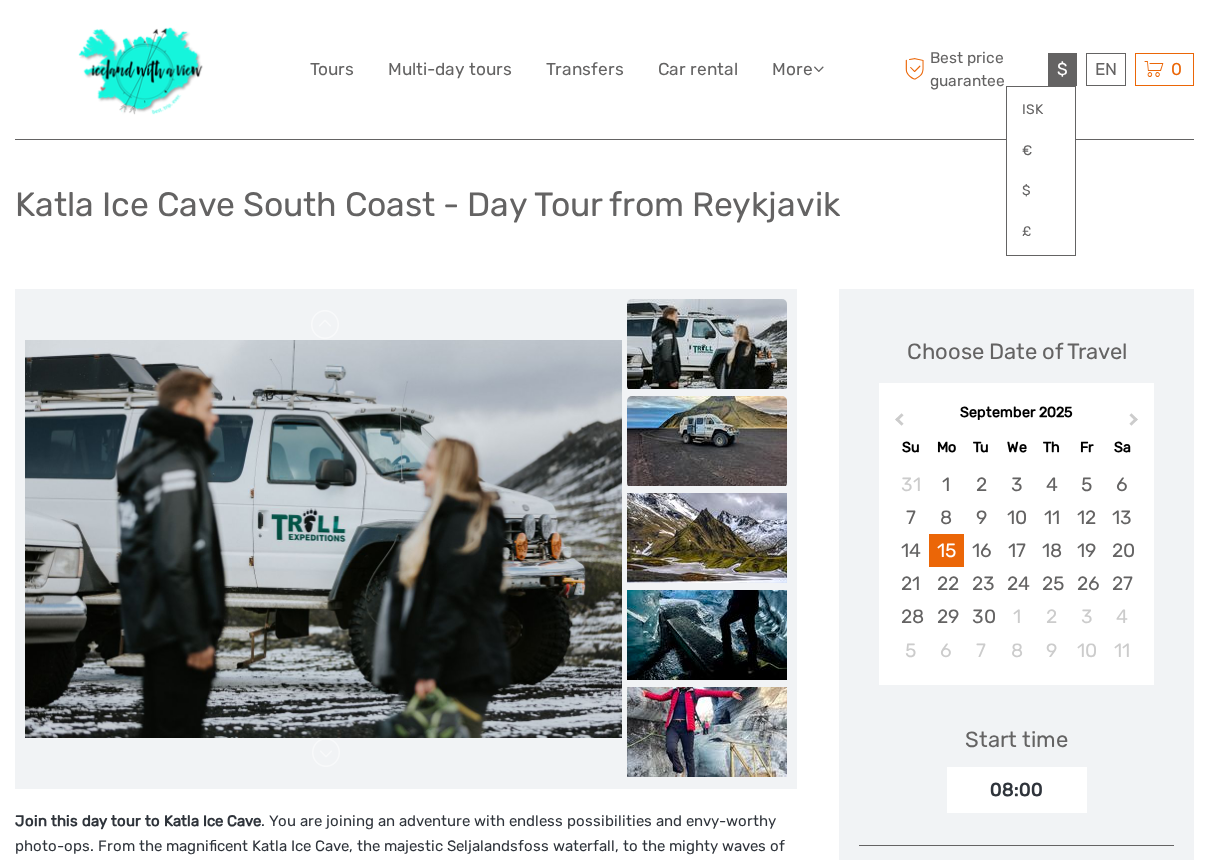 click at bounding box center (707, 441) 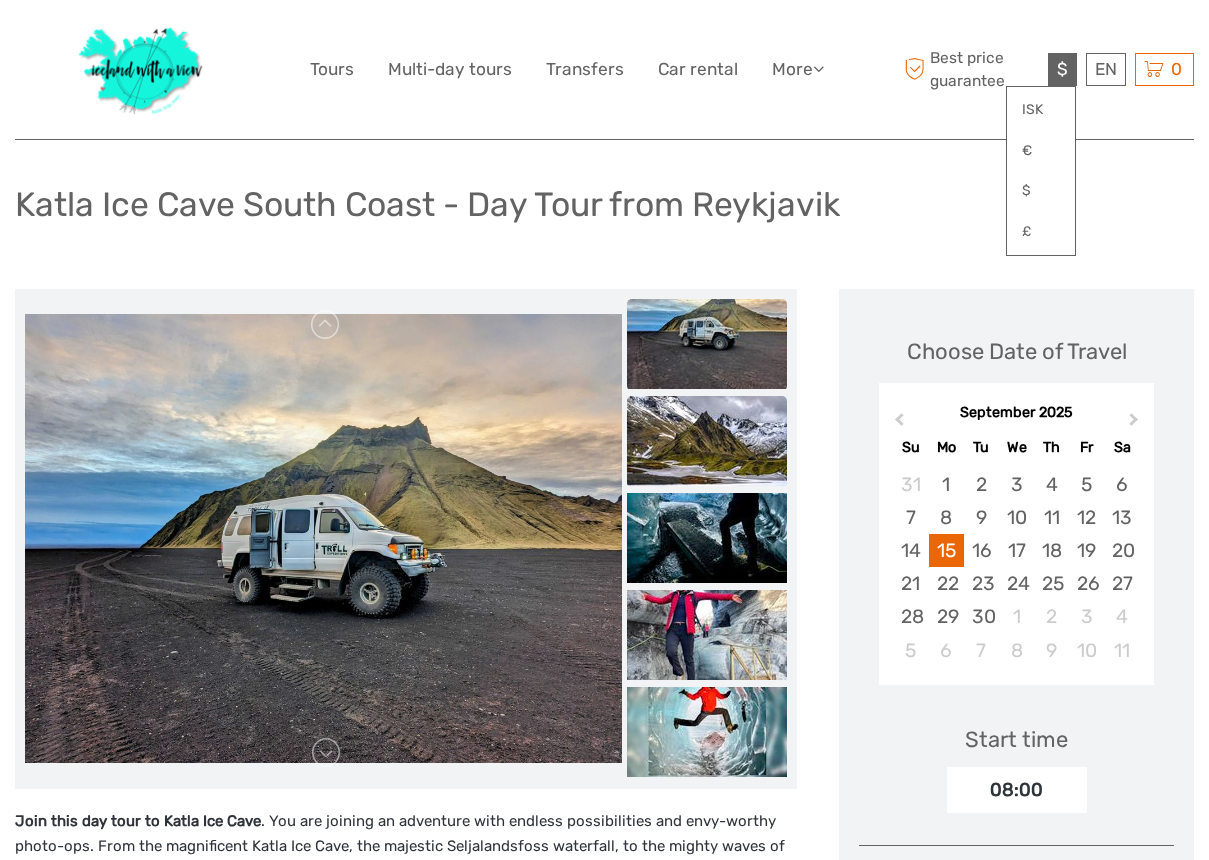 click at bounding box center [707, 441] 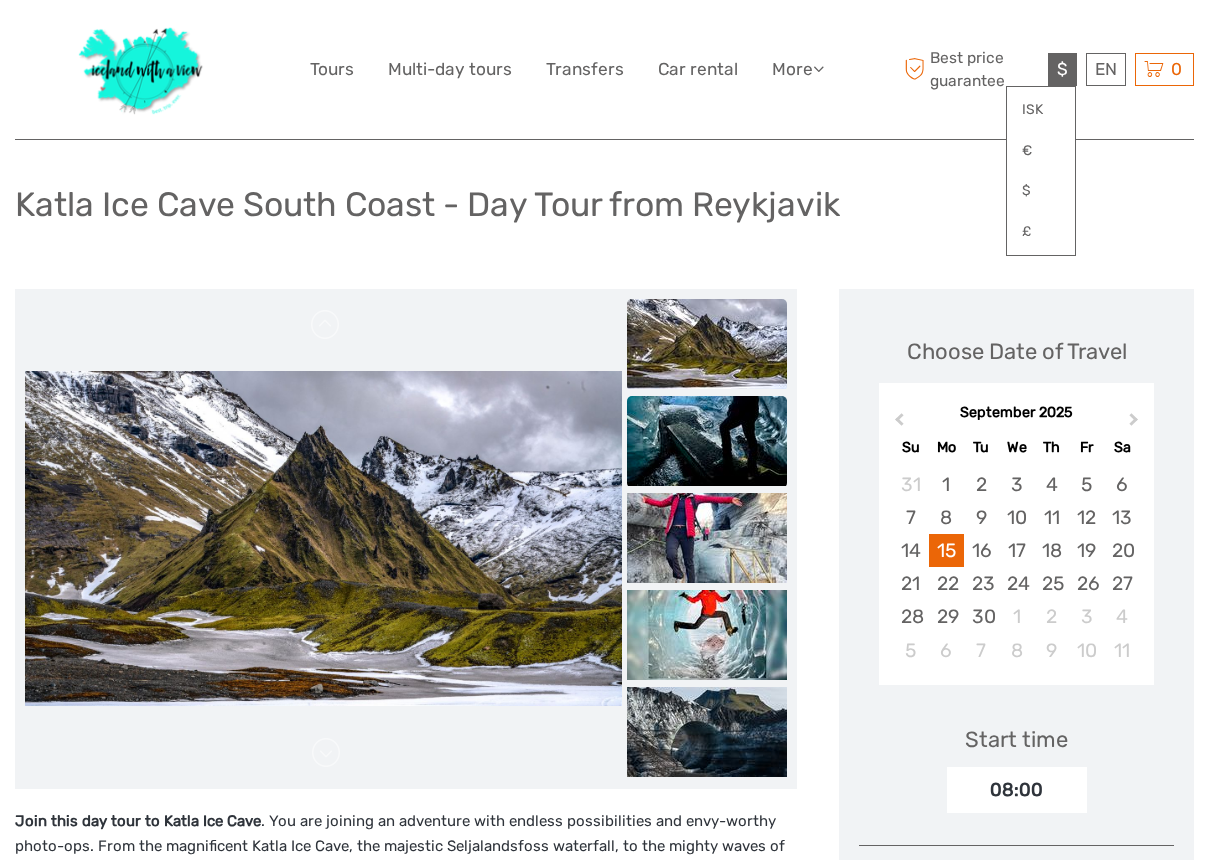 click at bounding box center (707, 441) 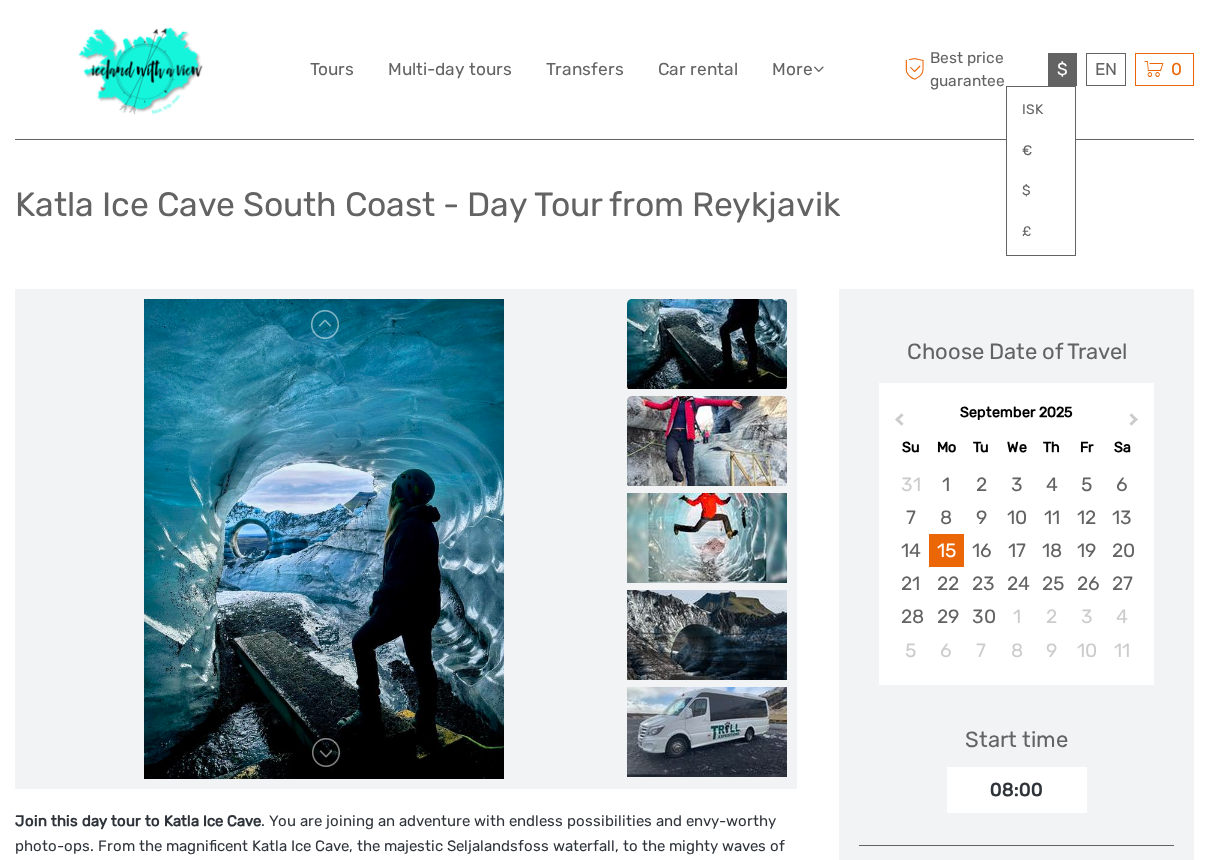 click at bounding box center [707, 441] 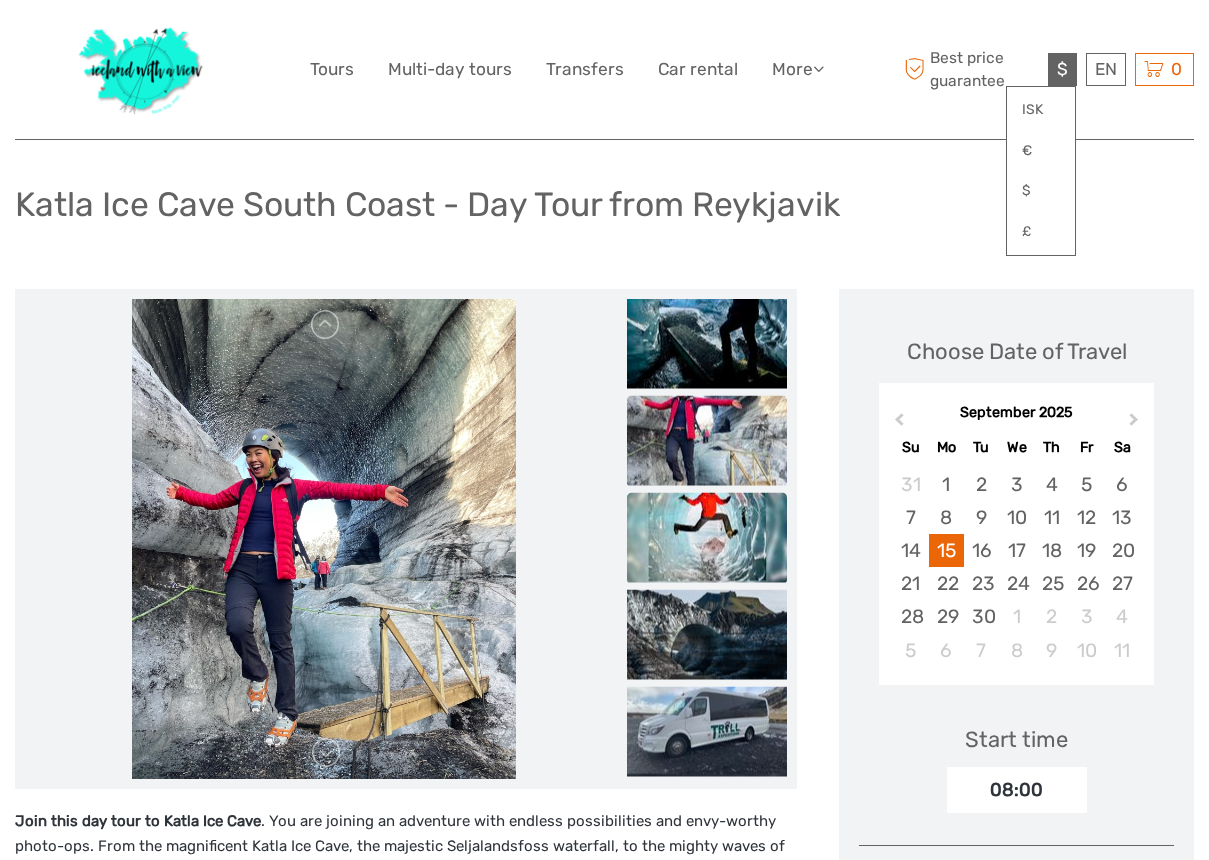 click at bounding box center (707, 537) 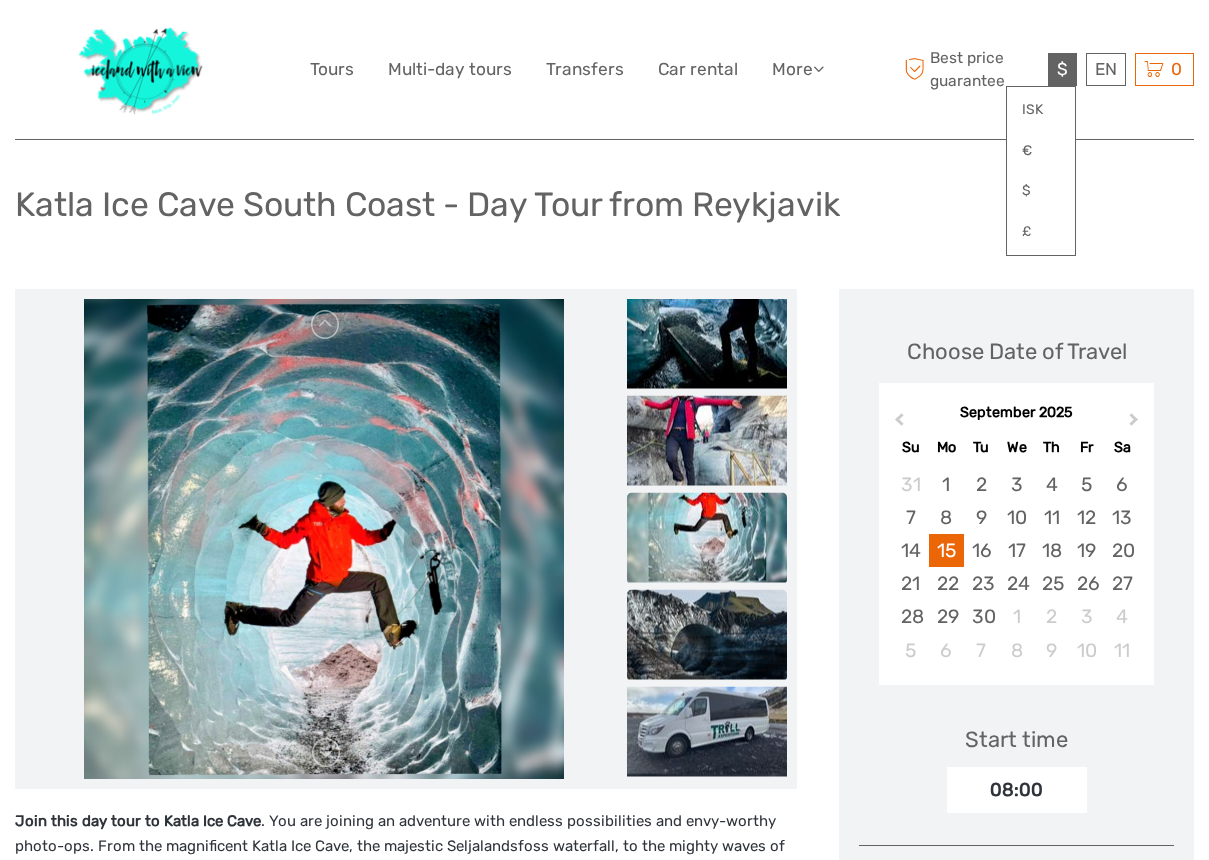 click at bounding box center (707, 634) 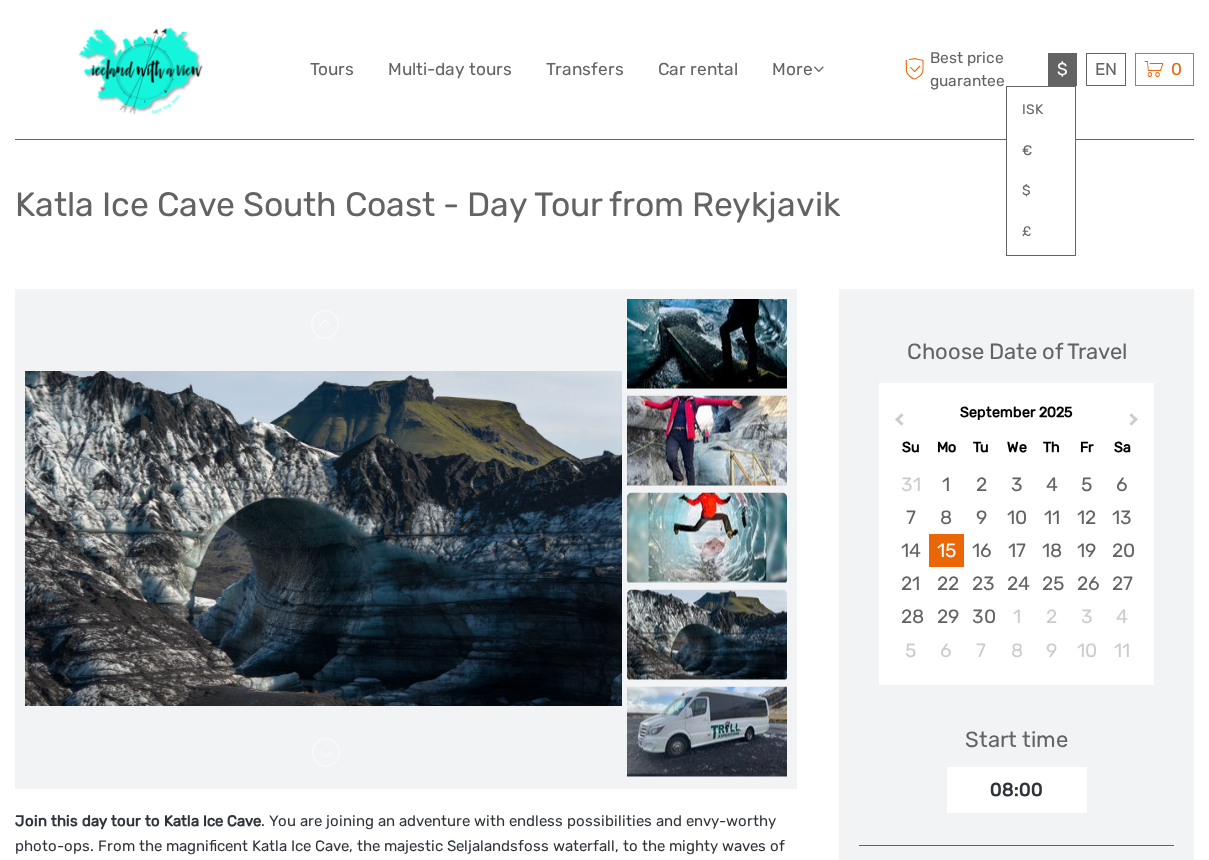 click at bounding box center [707, 537] 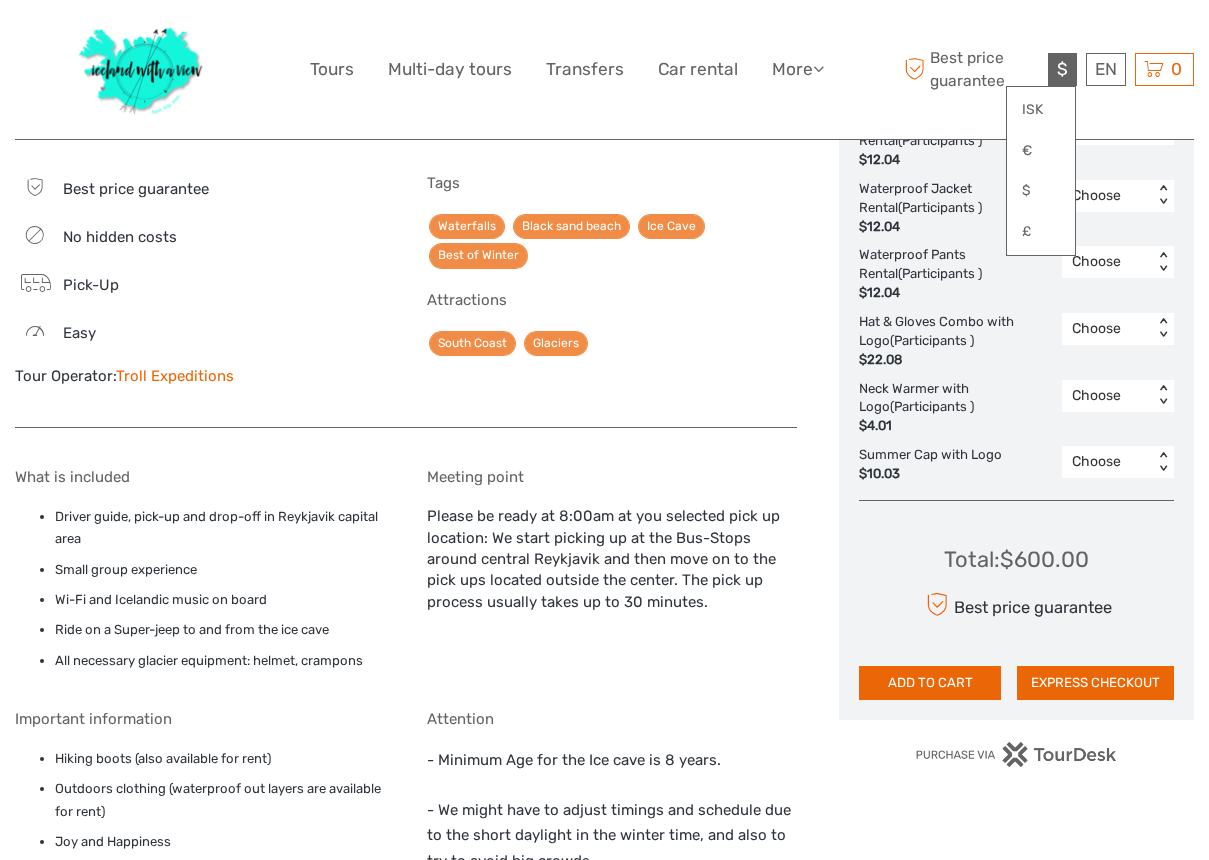 scroll, scrollTop: 1170, scrollLeft: 0, axis: vertical 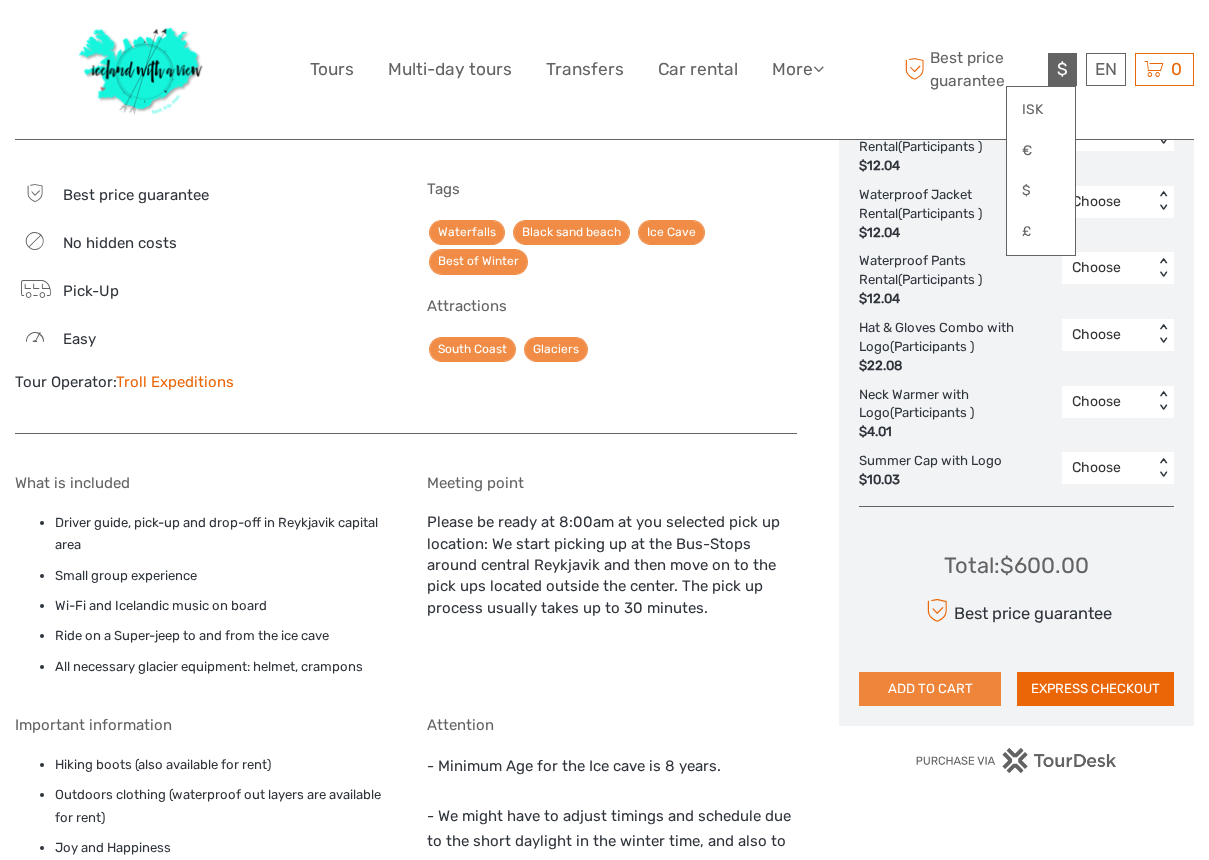 click on "ADD TO CART" at bounding box center (930, 689) 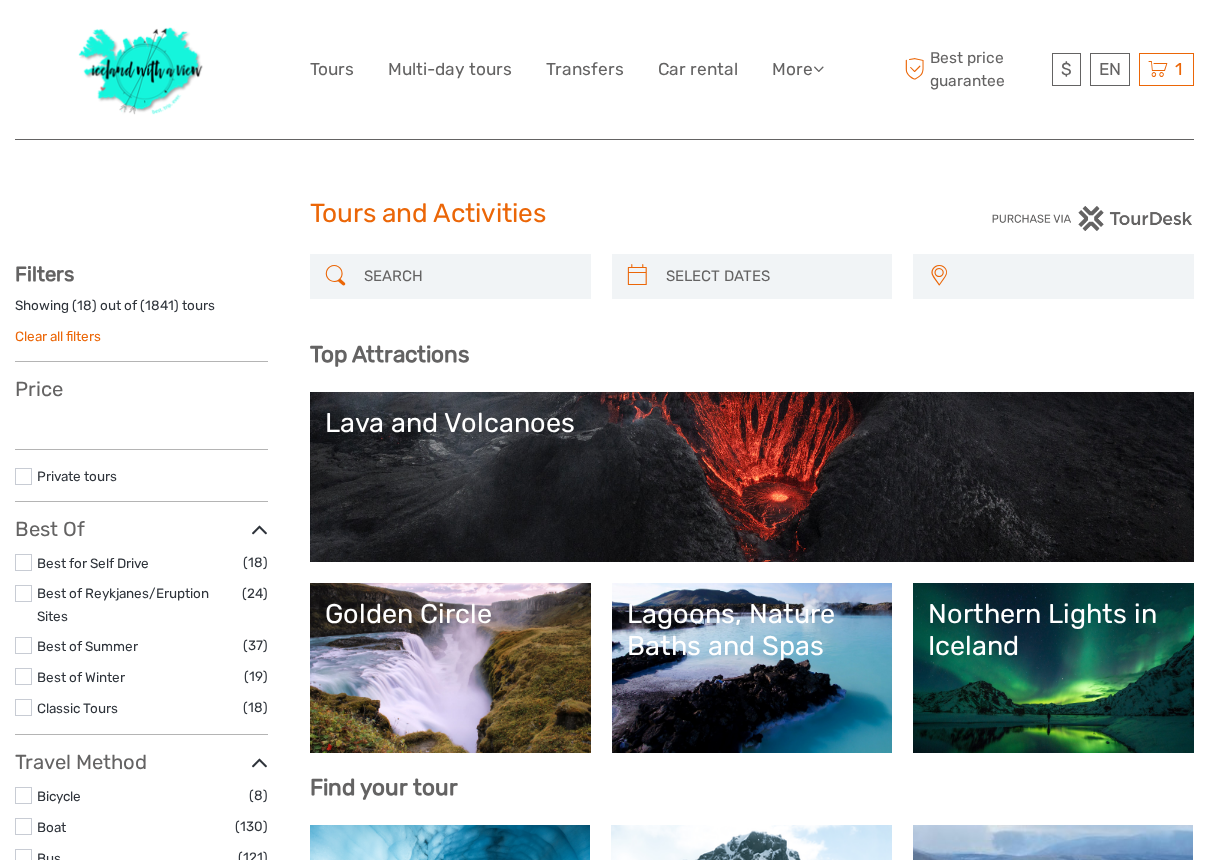 select 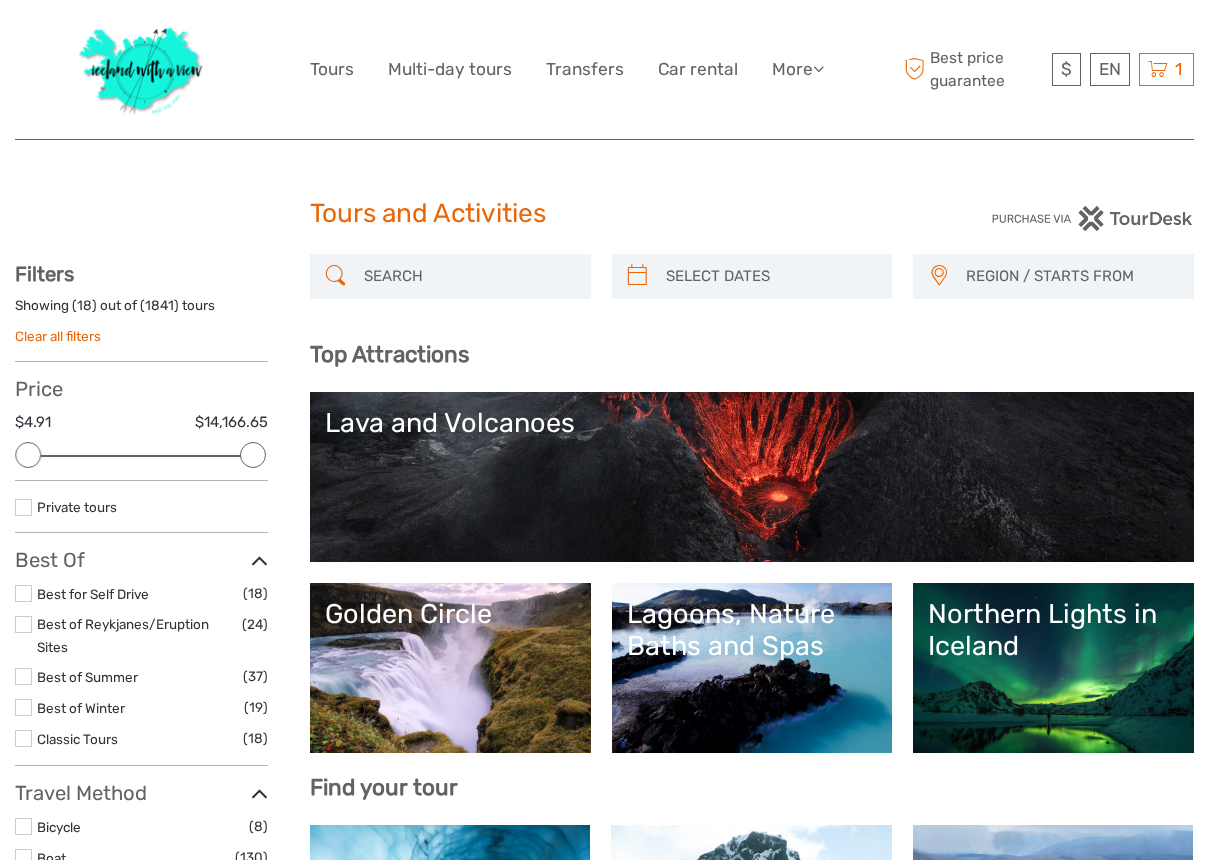 scroll, scrollTop: 0, scrollLeft: 0, axis: both 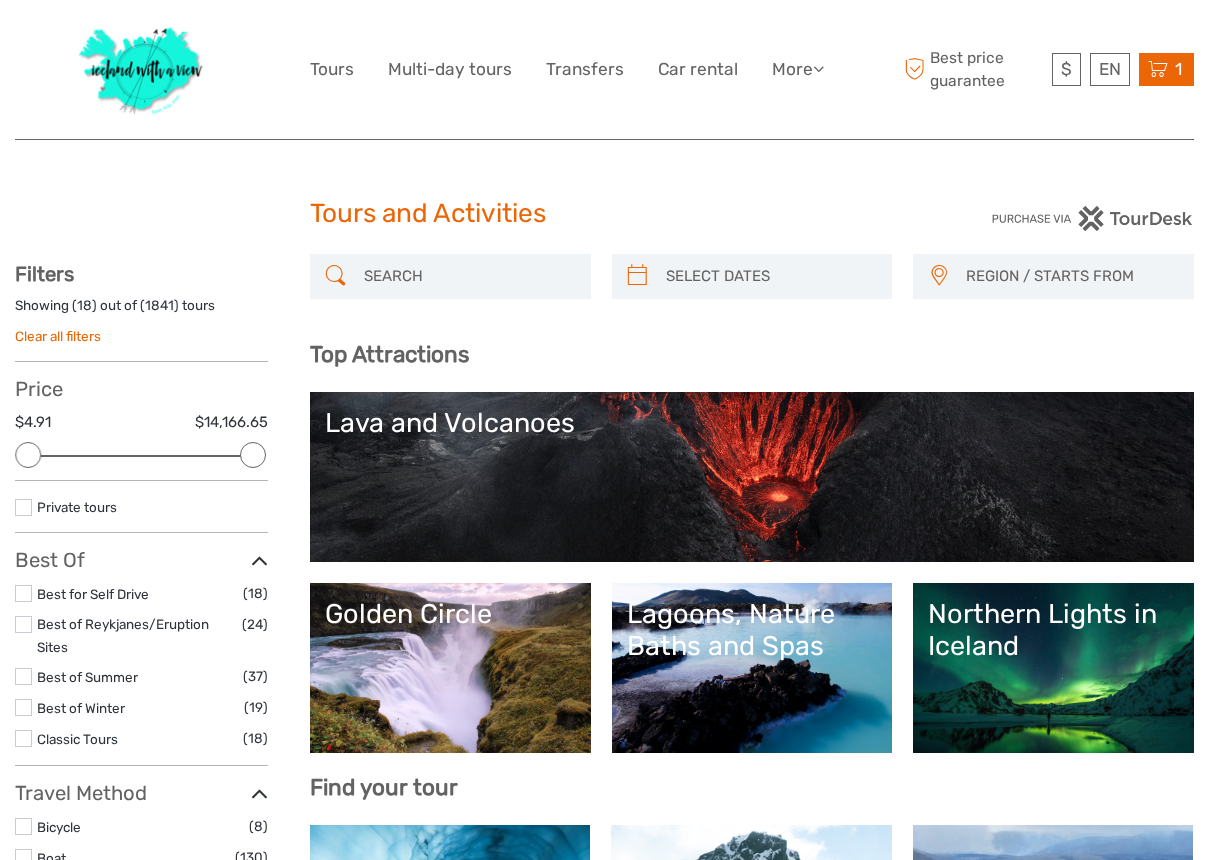 click on "1" at bounding box center [1178, 69] 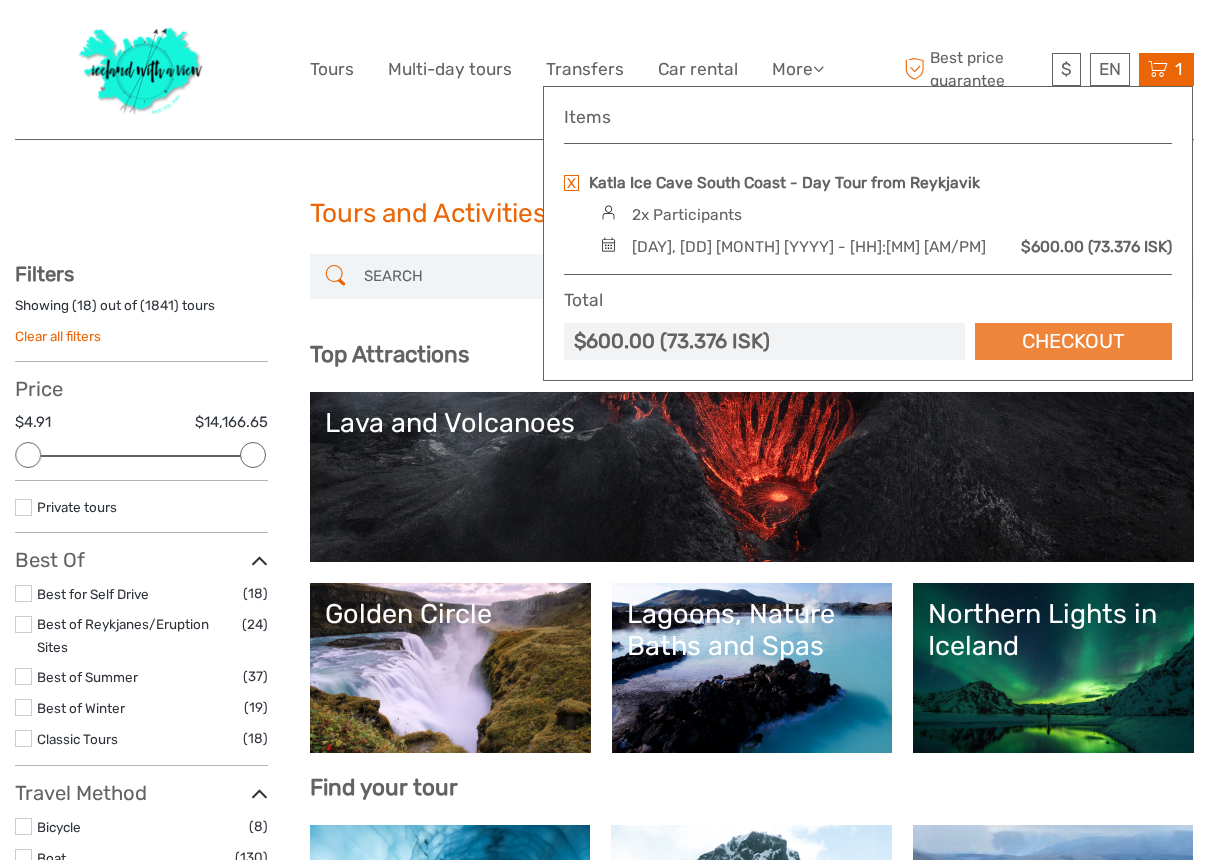 click on "Checkout" at bounding box center (1073, 341) 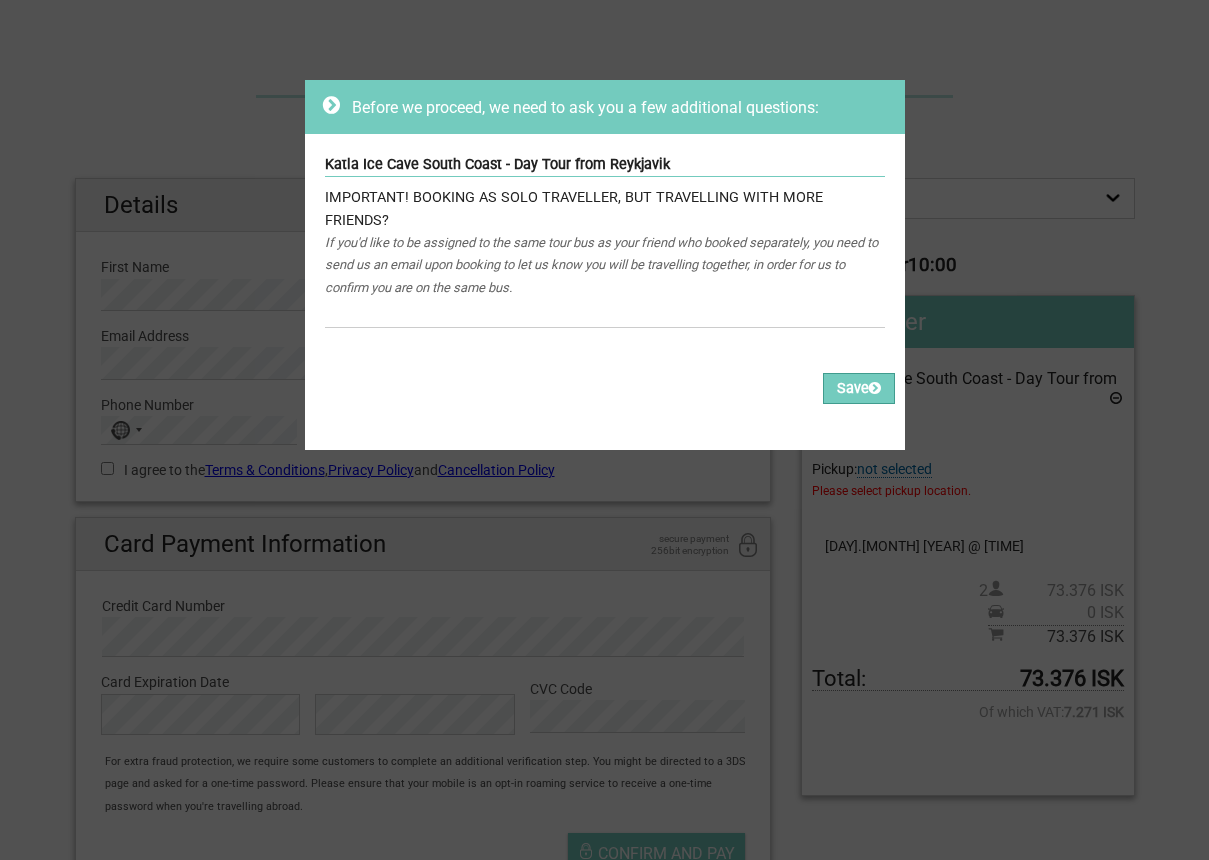 scroll, scrollTop: 0, scrollLeft: 0, axis: both 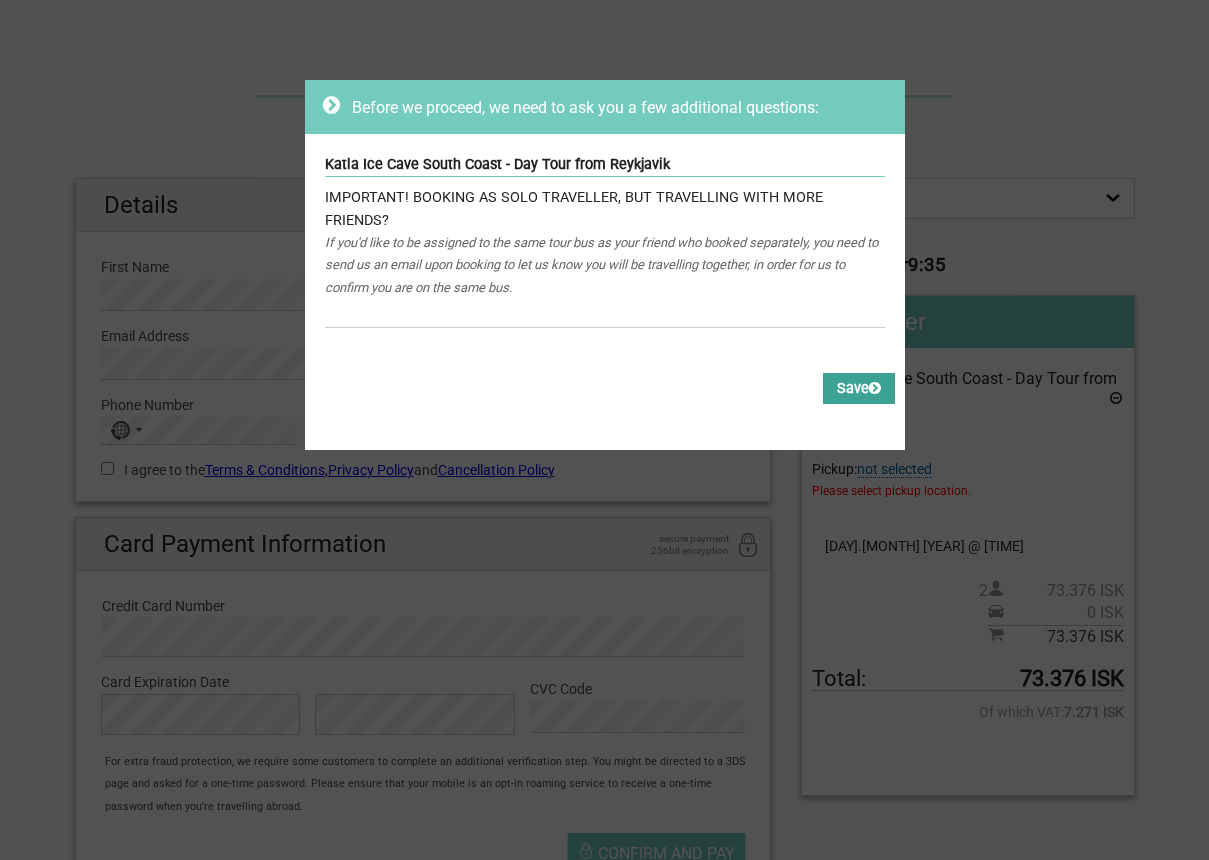 click on "Save" at bounding box center (859, 388) 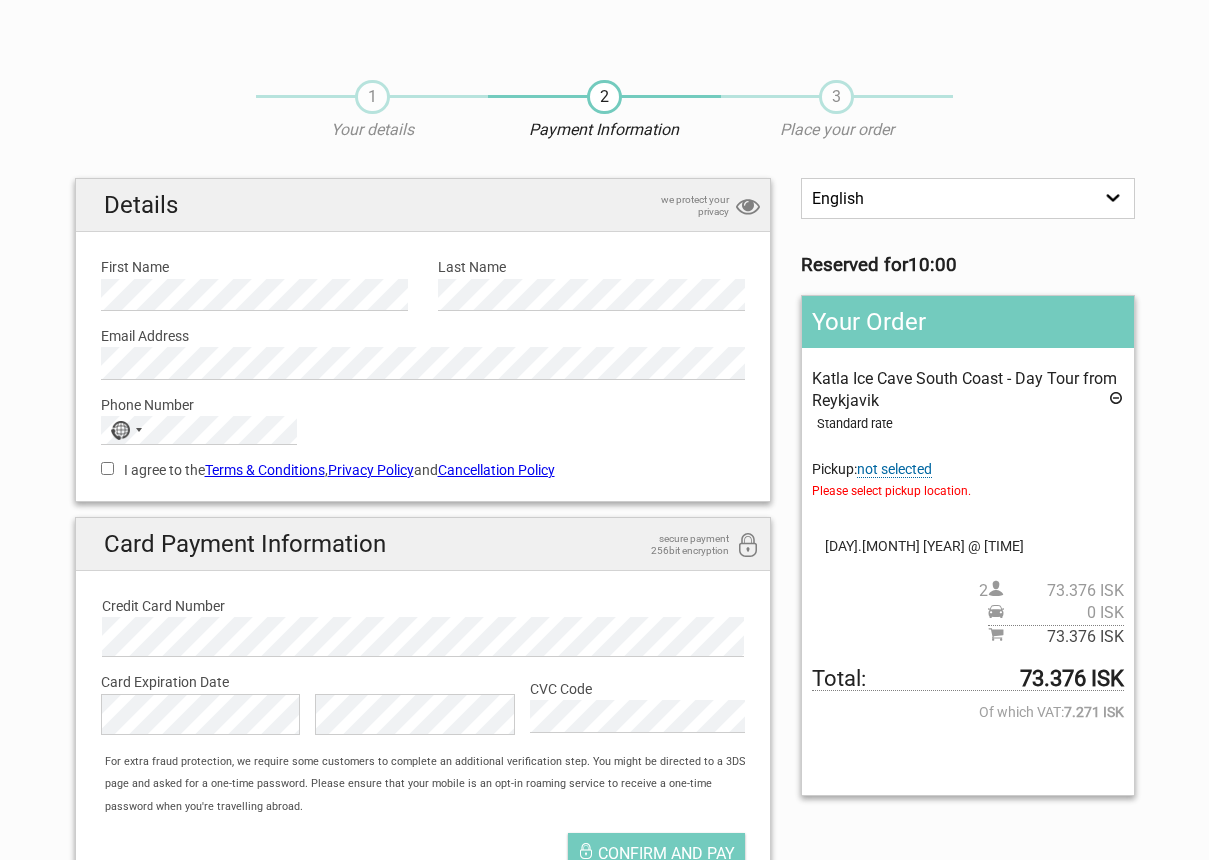 scroll, scrollTop: 0, scrollLeft: 0, axis: both 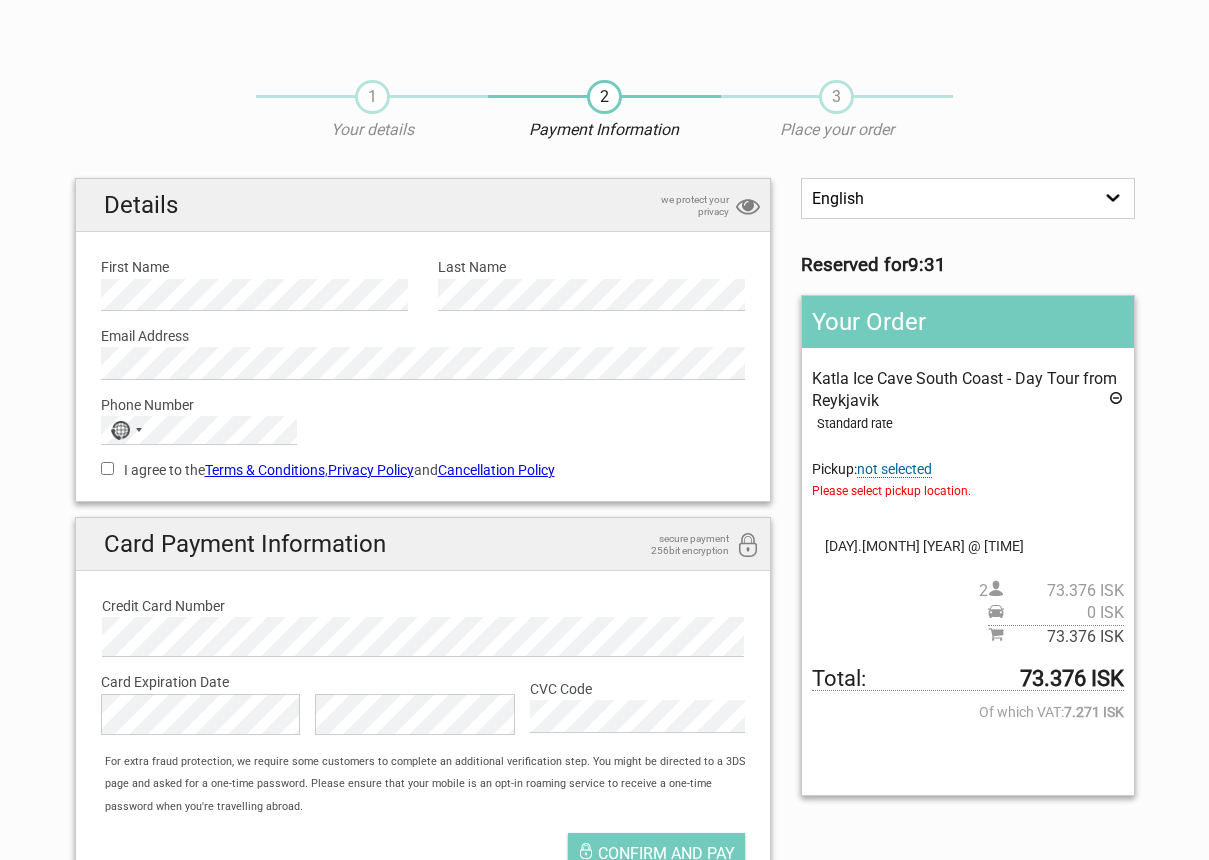 click on "I agree to the  Terms & Conditions ,  Privacy Policy  and  Cancellation Policy" at bounding box center (107, 468) 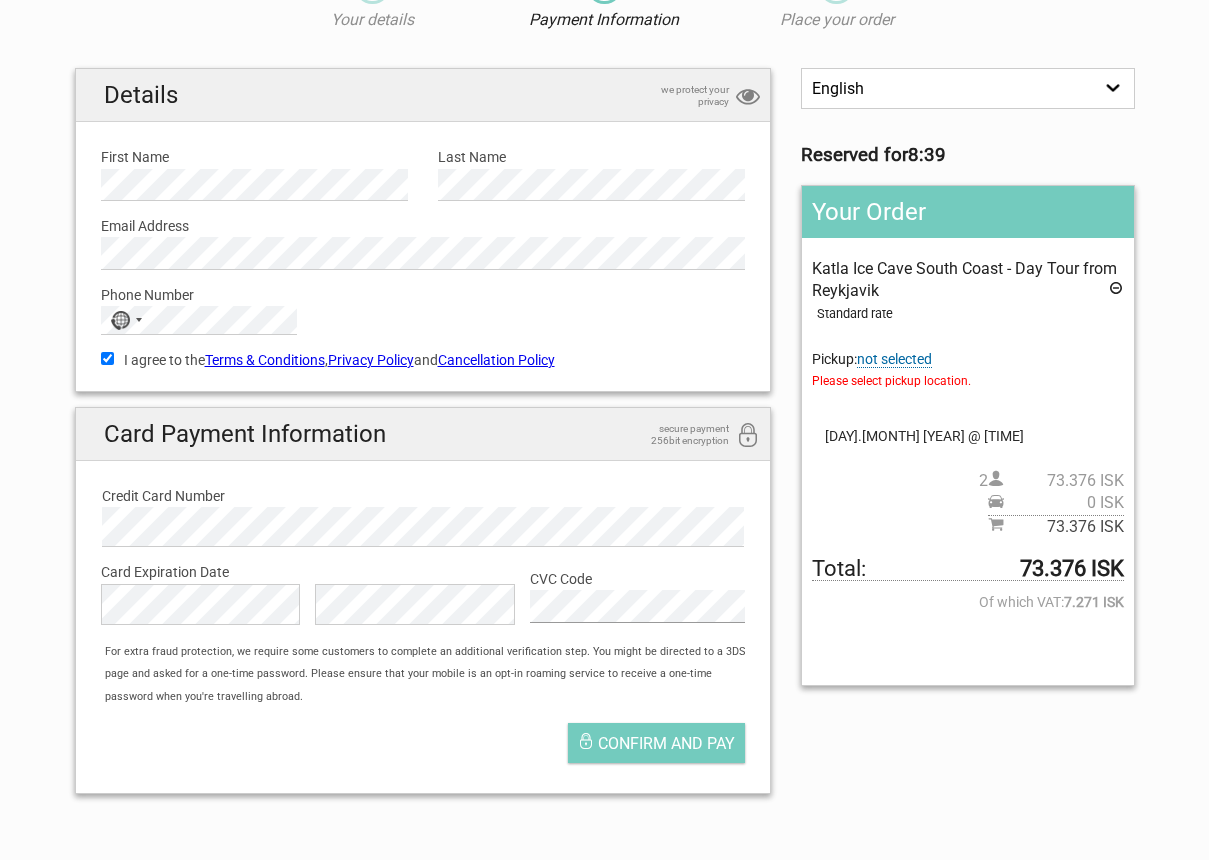 scroll, scrollTop: 132, scrollLeft: 0, axis: vertical 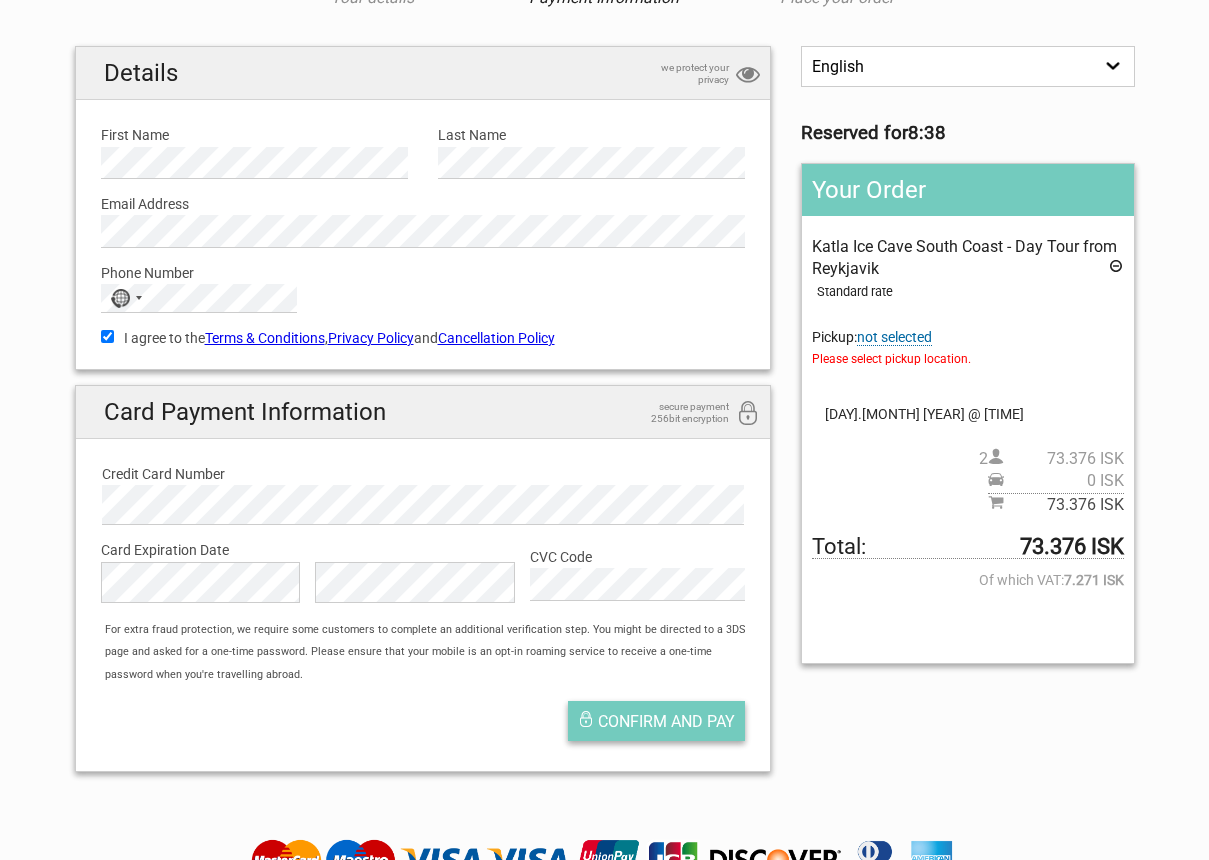 click on "Confirm and pay" at bounding box center [666, 721] 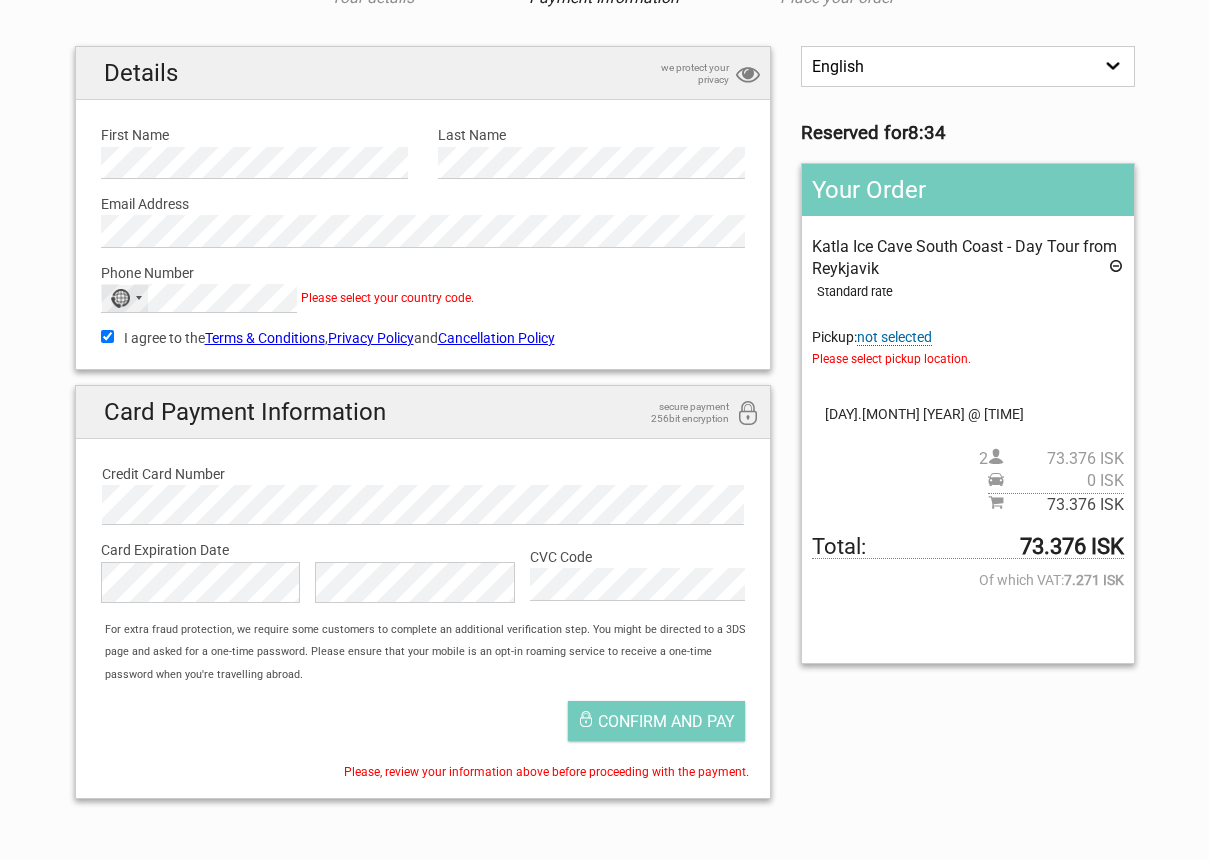 click on "No country selected" at bounding box center [125, 298] 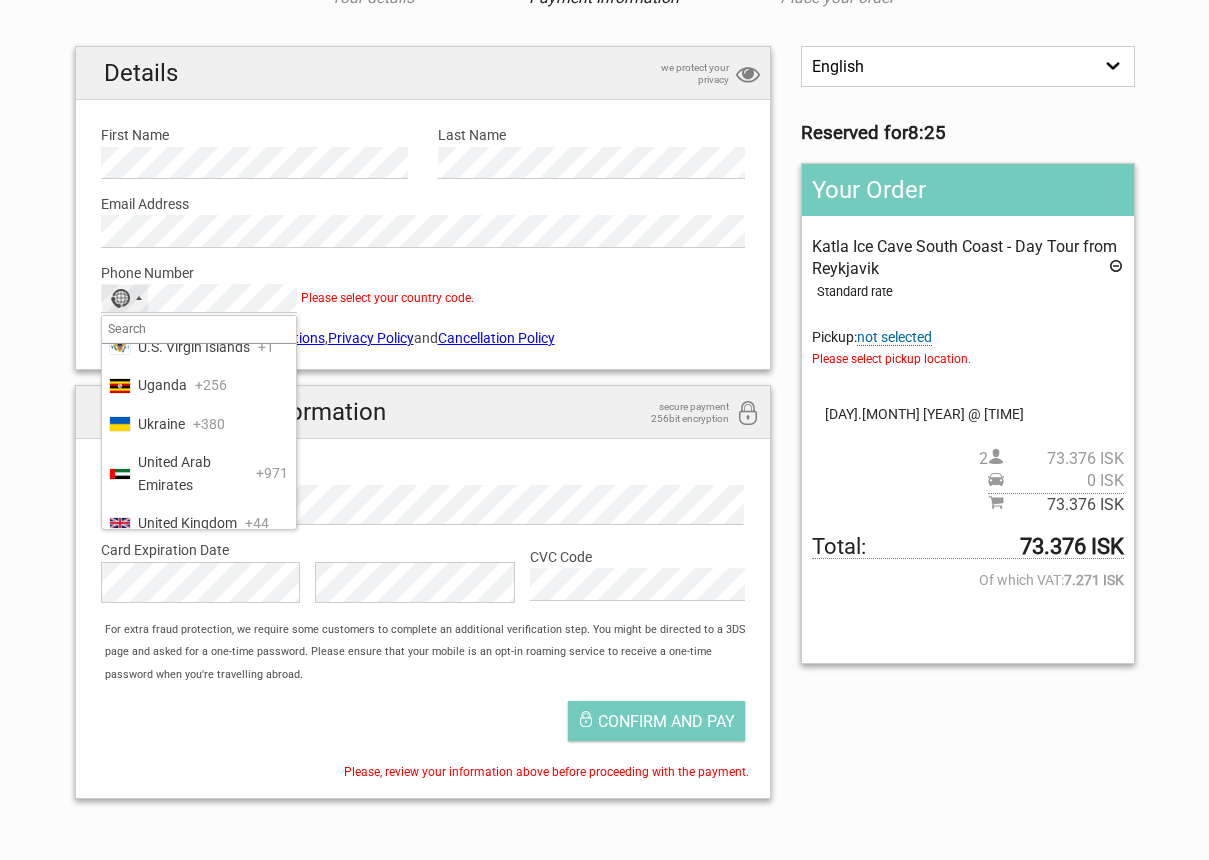 scroll, scrollTop: 9098, scrollLeft: 0, axis: vertical 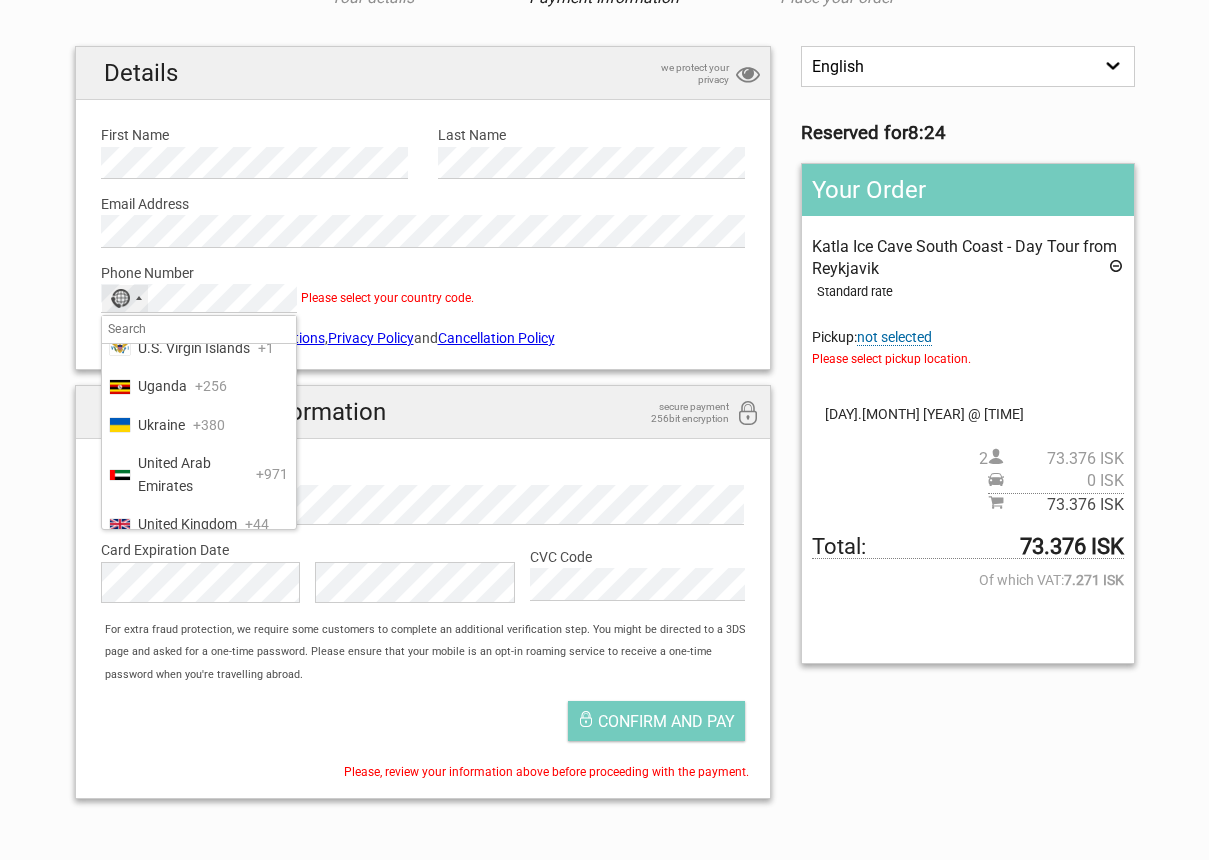 click on "United States" at bounding box center (179, 562) 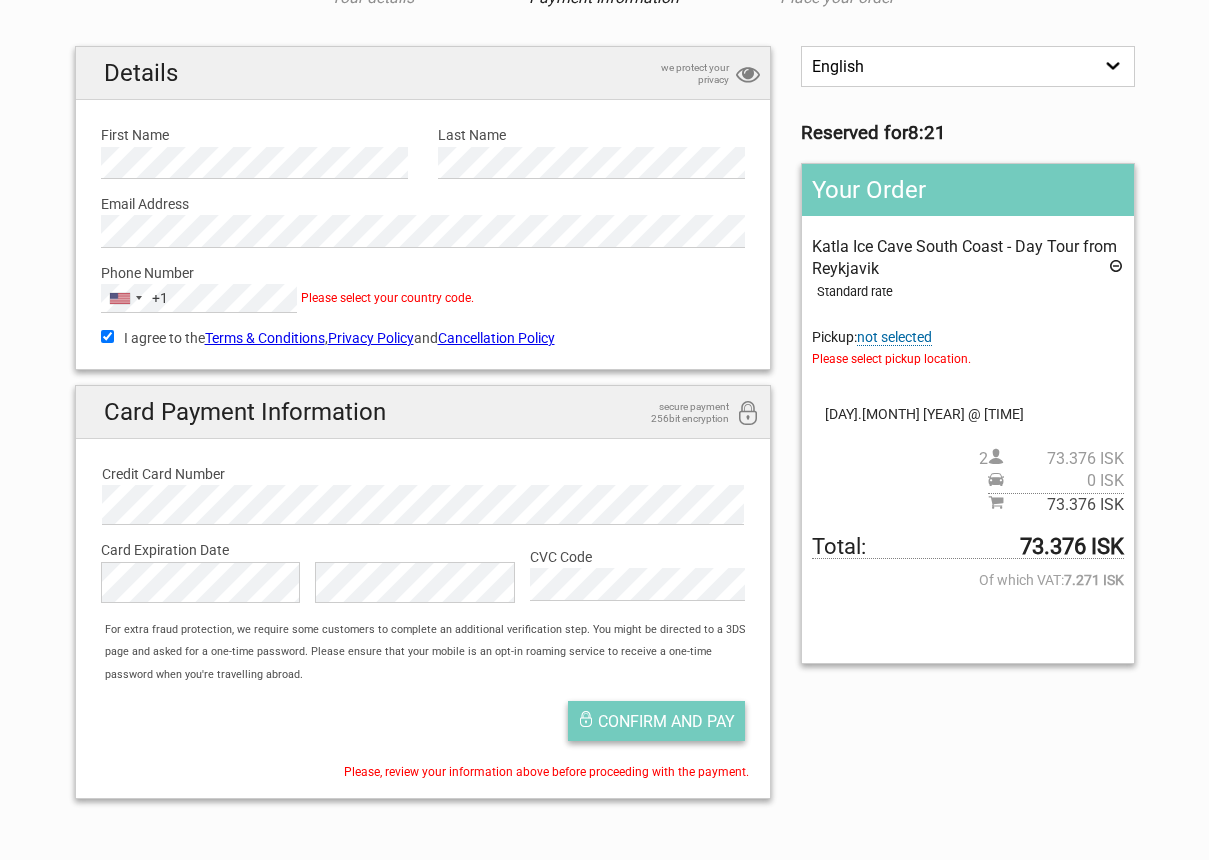 click on "Confirm and pay" at bounding box center [666, 721] 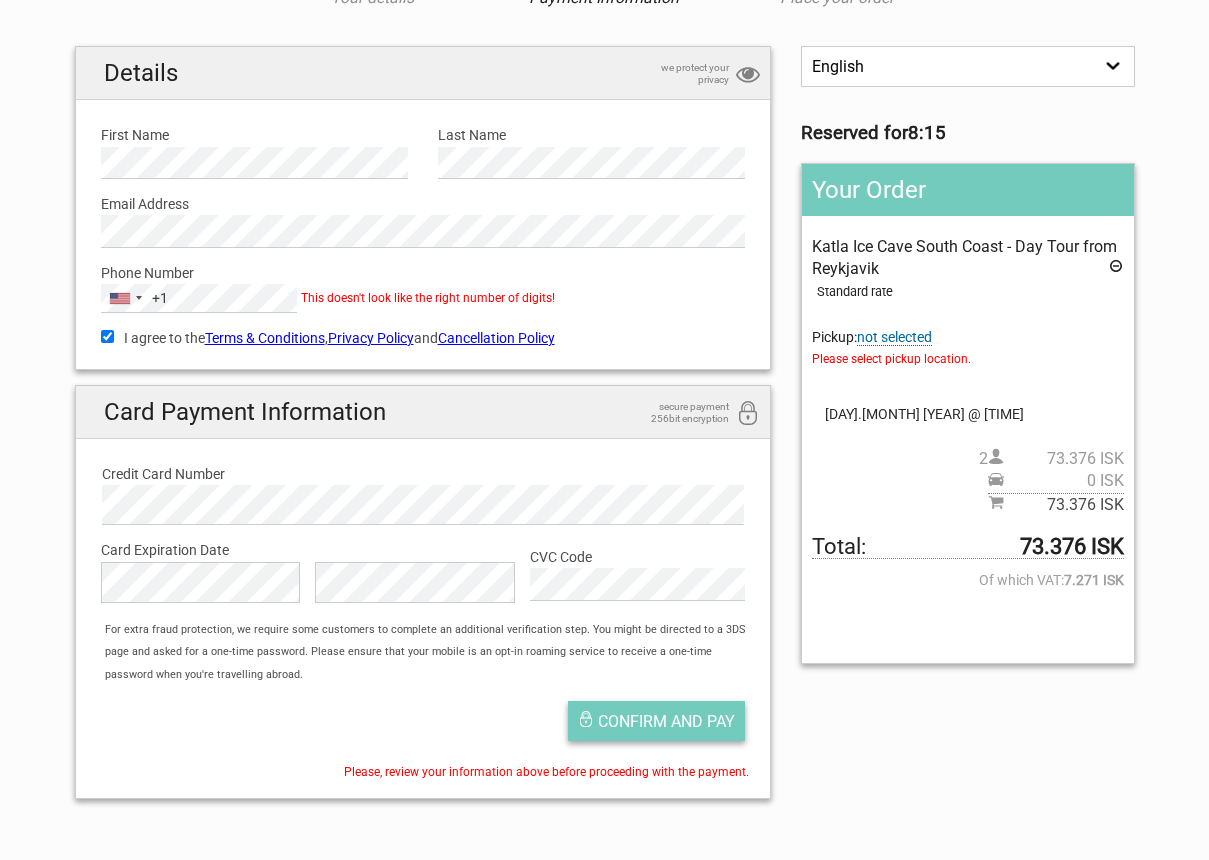 click on "Confirm and pay" at bounding box center [666, 721] 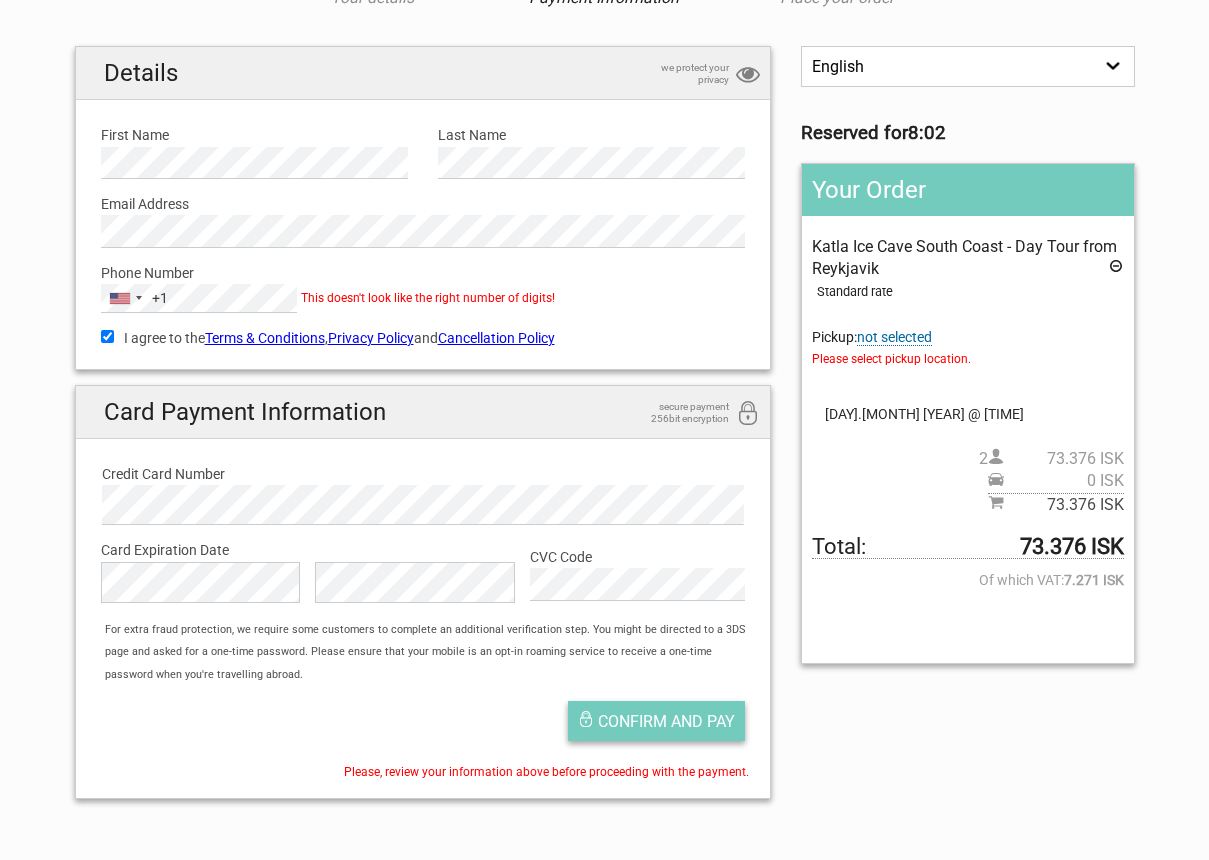 click on "Confirm and pay" at bounding box center (656, 721) 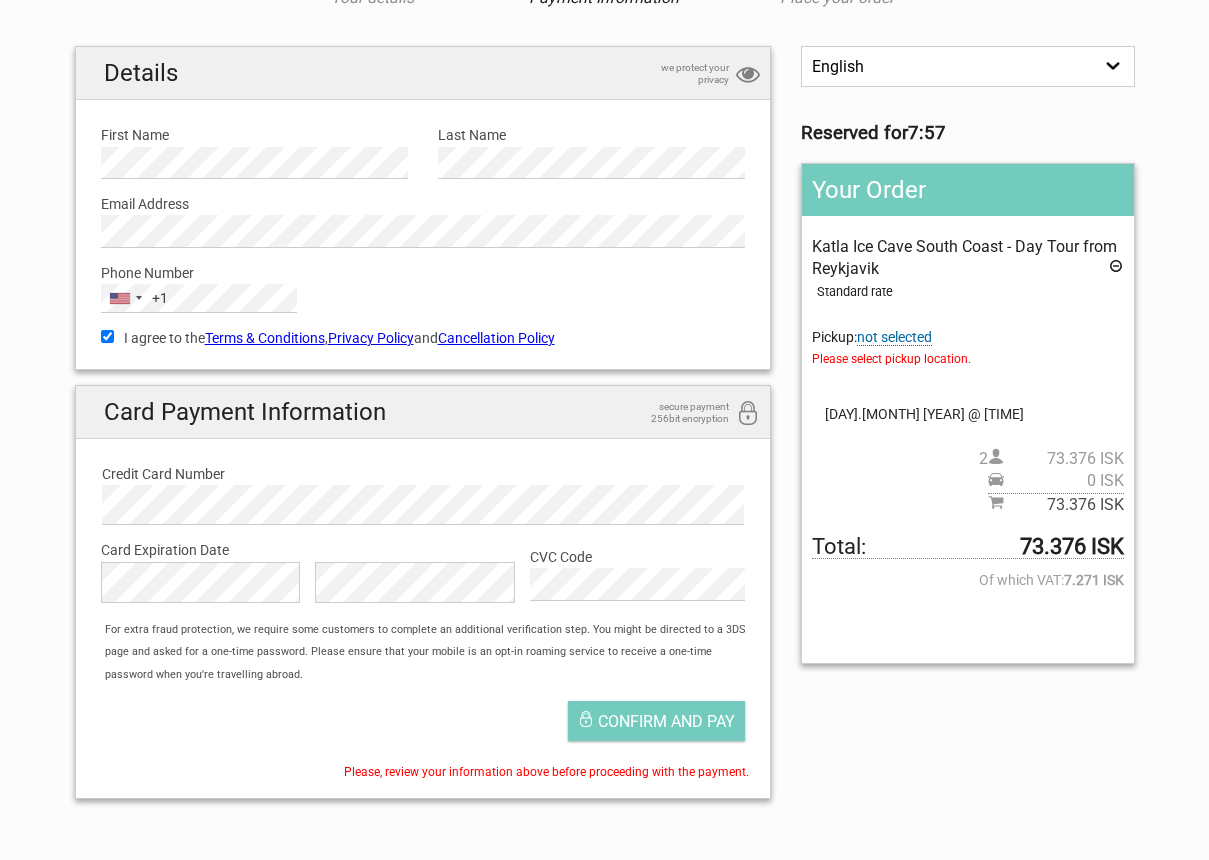click on "not selected" at bounding box center [894, 337] 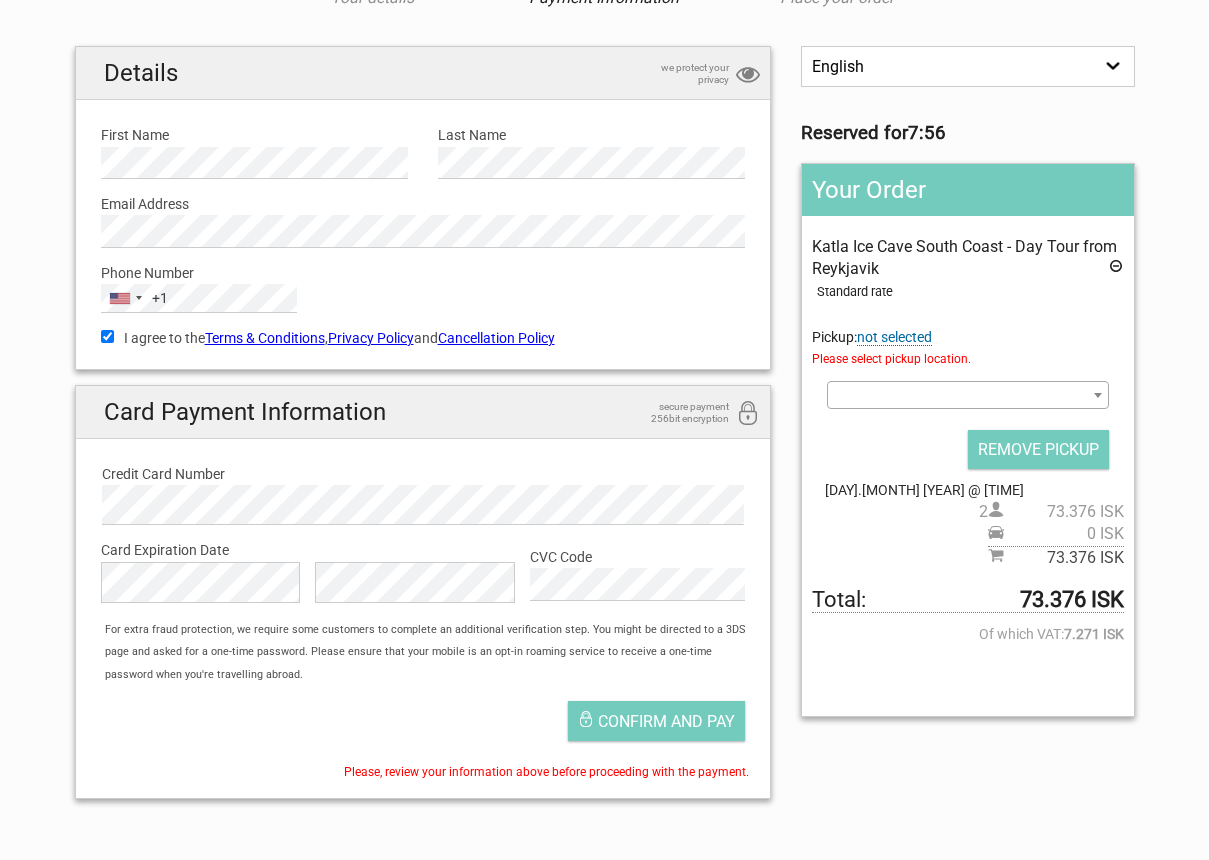 click at bounding box center [1098, 395] 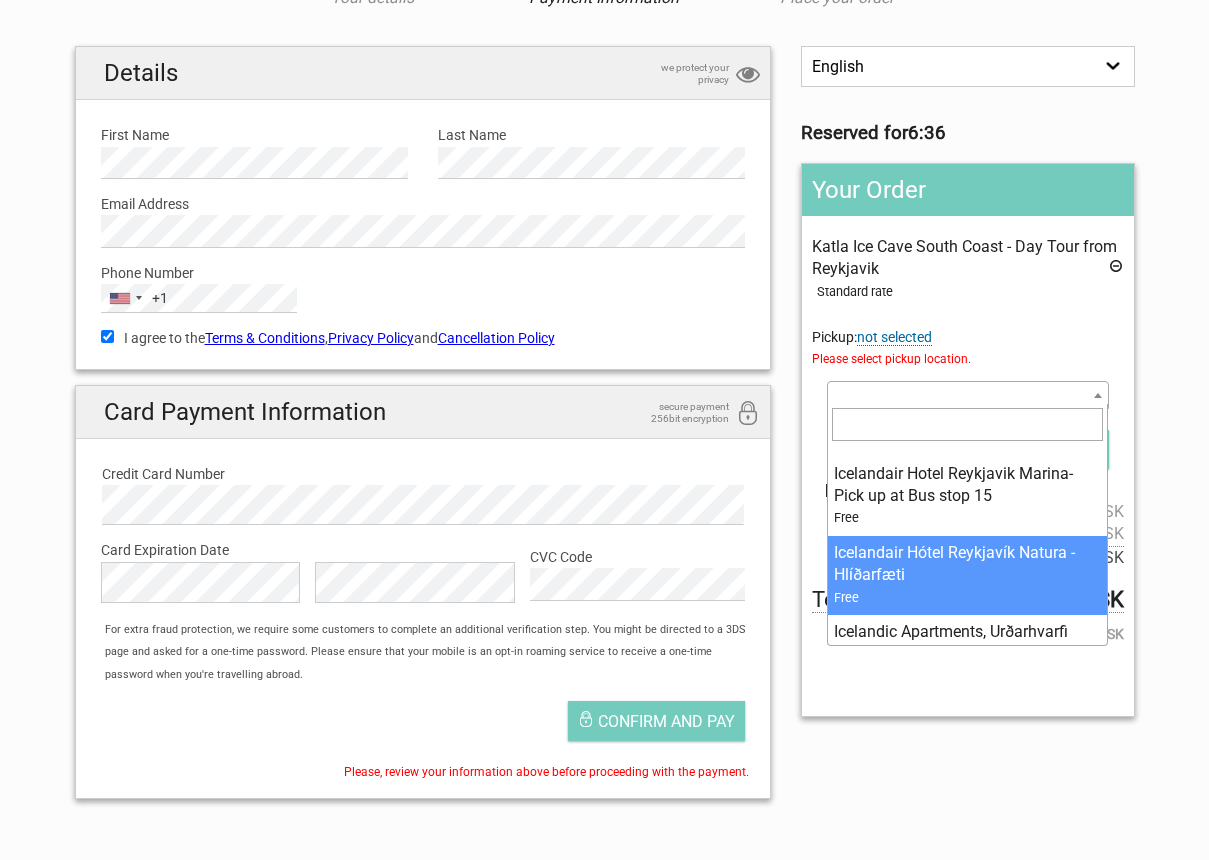 scroll, scrollTop: 7660, scrollLeft: 0, axis: vertical 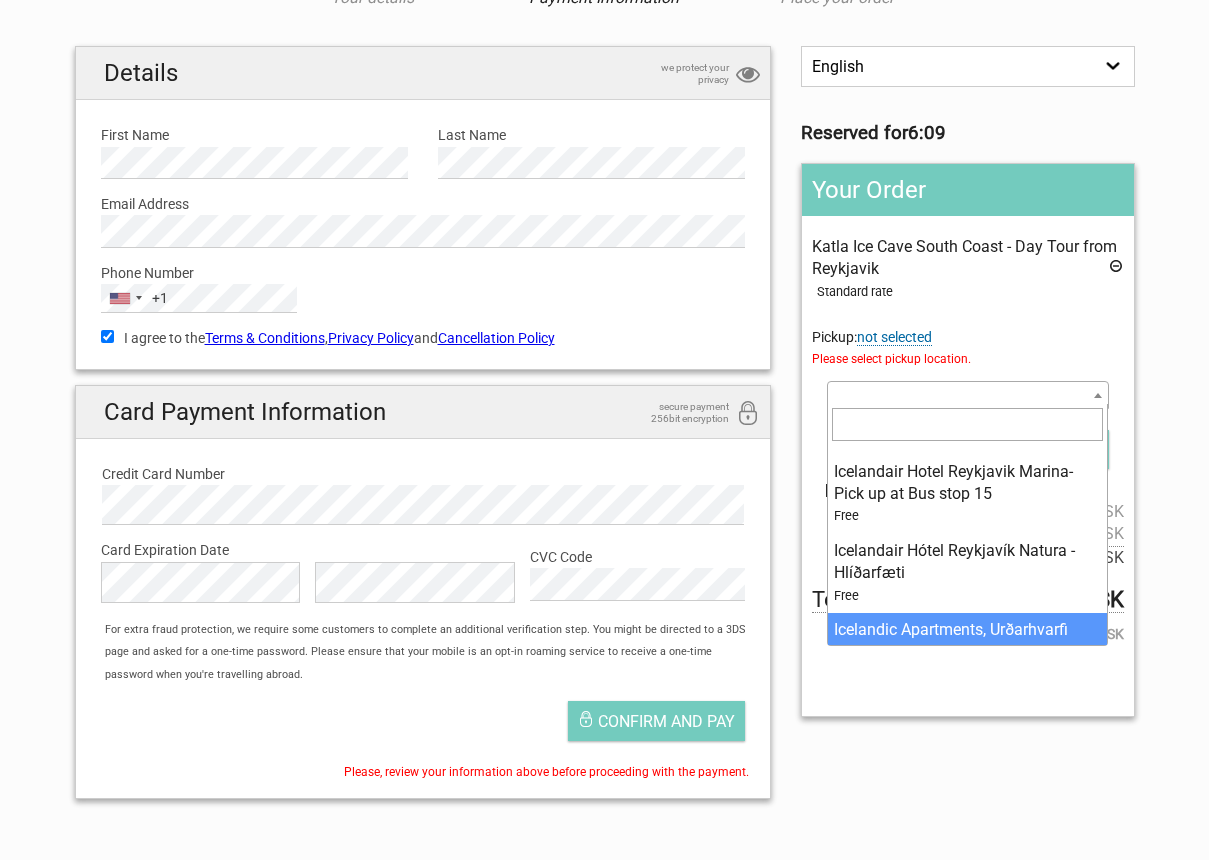 select on "7195" 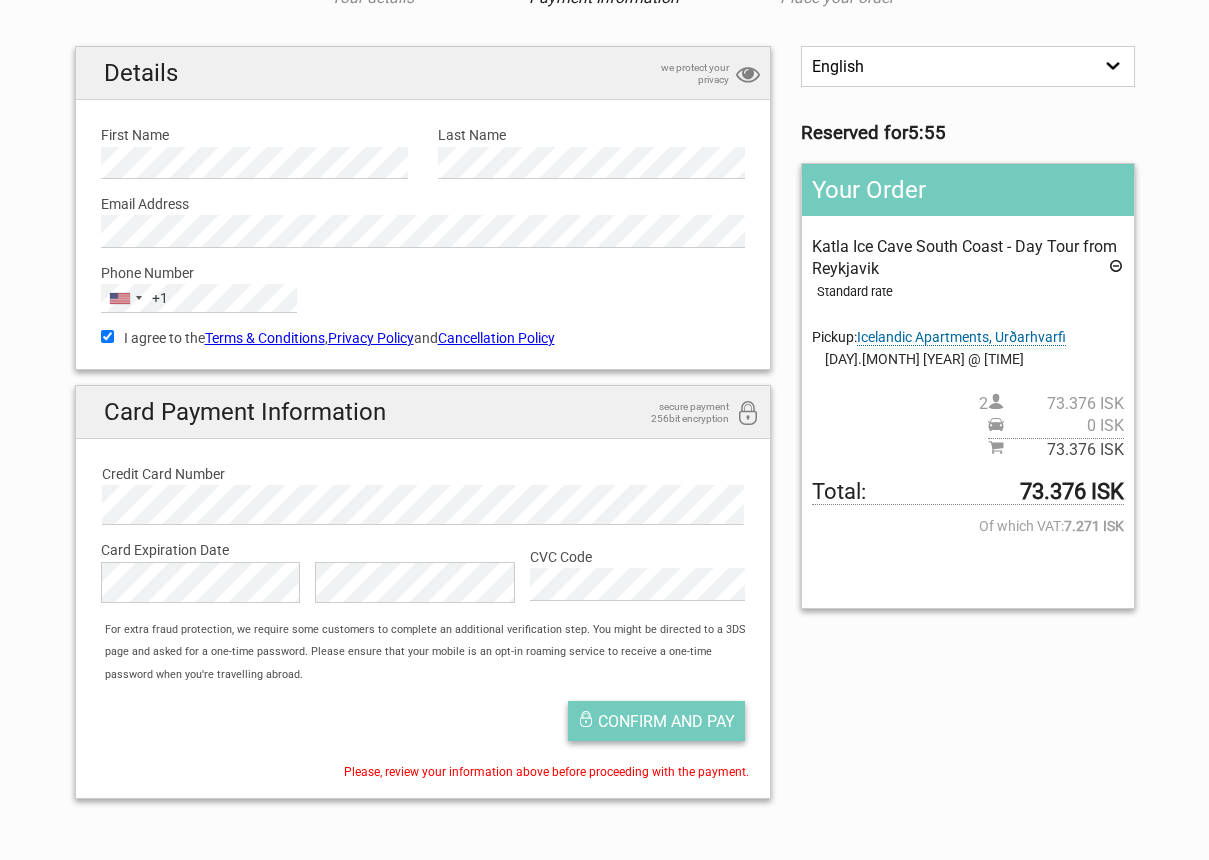 click on "Confirm and pay" at bounding box center [666, 721] 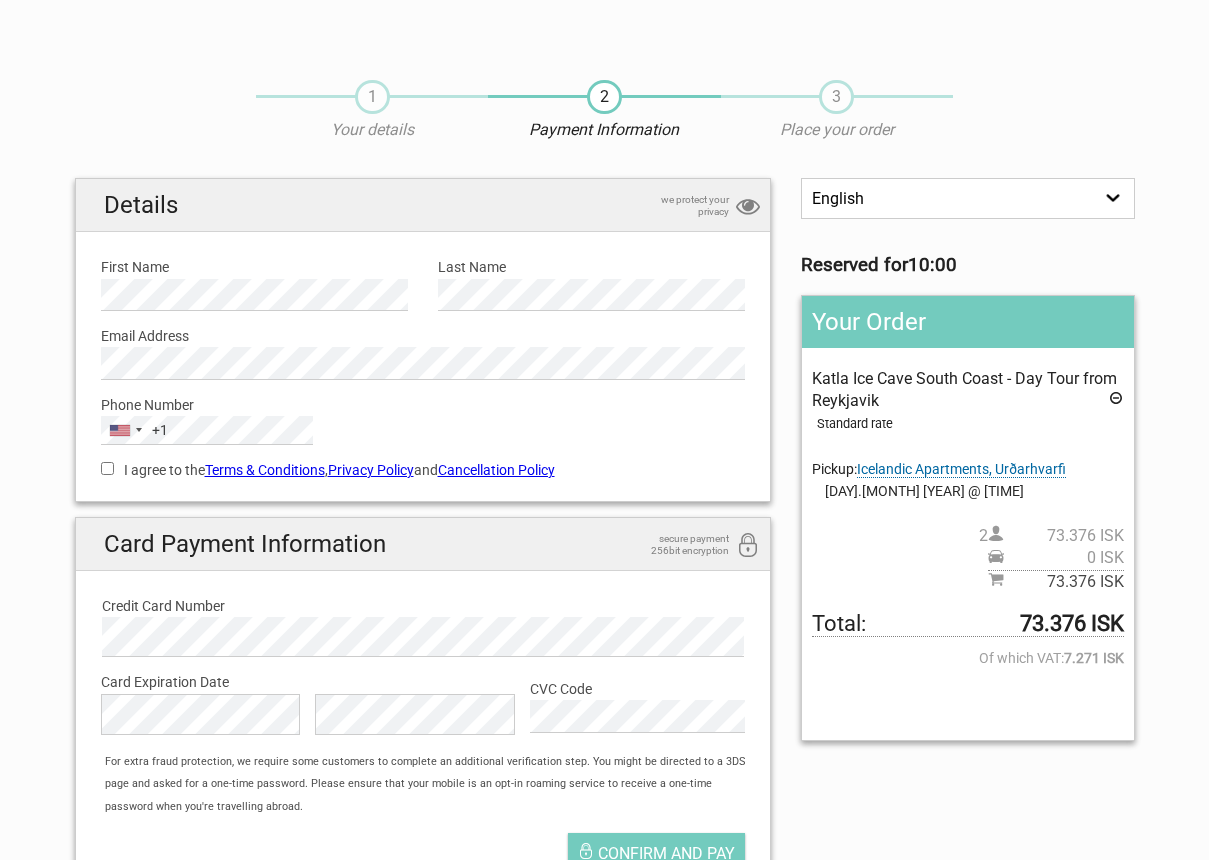 scroll, scrollTop: 0, scrollLeft: 0, axis: both 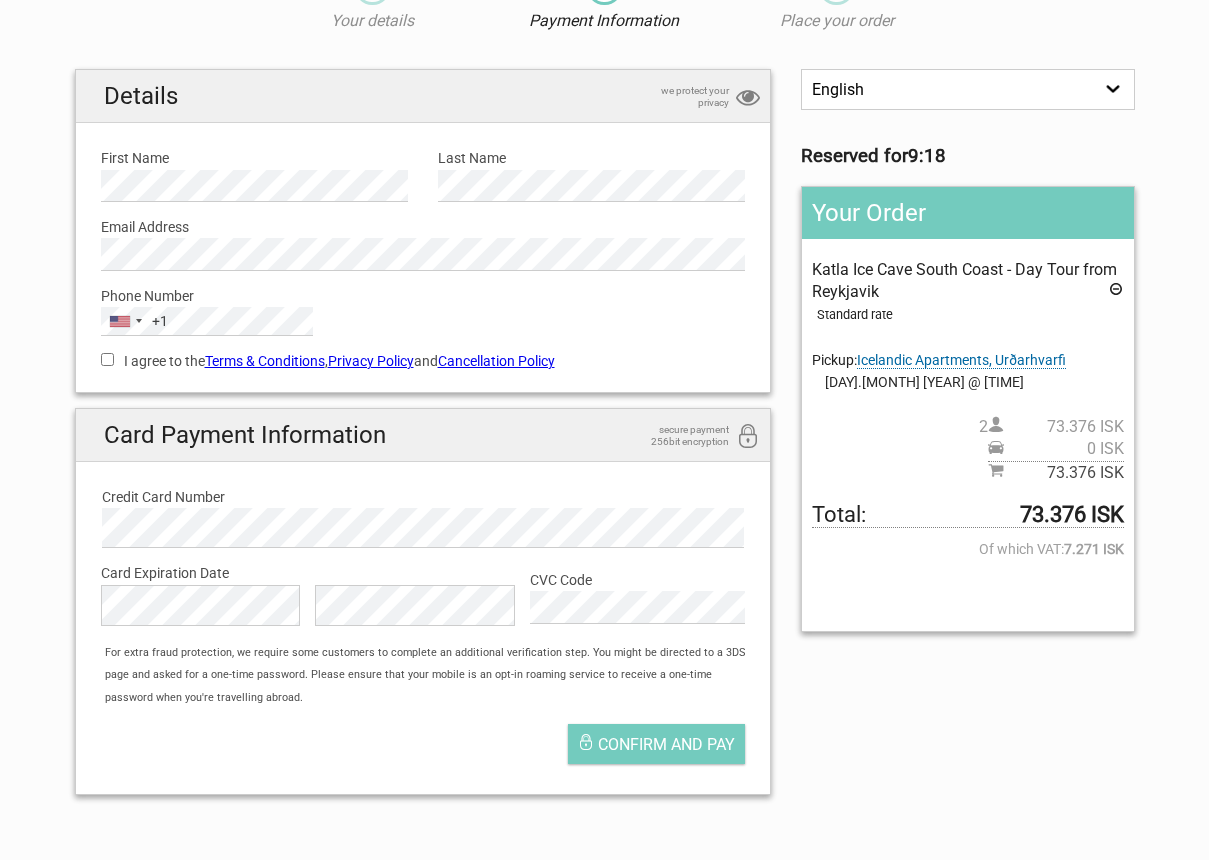 click on "Confirm and pay" at bounding box center (423, 749) 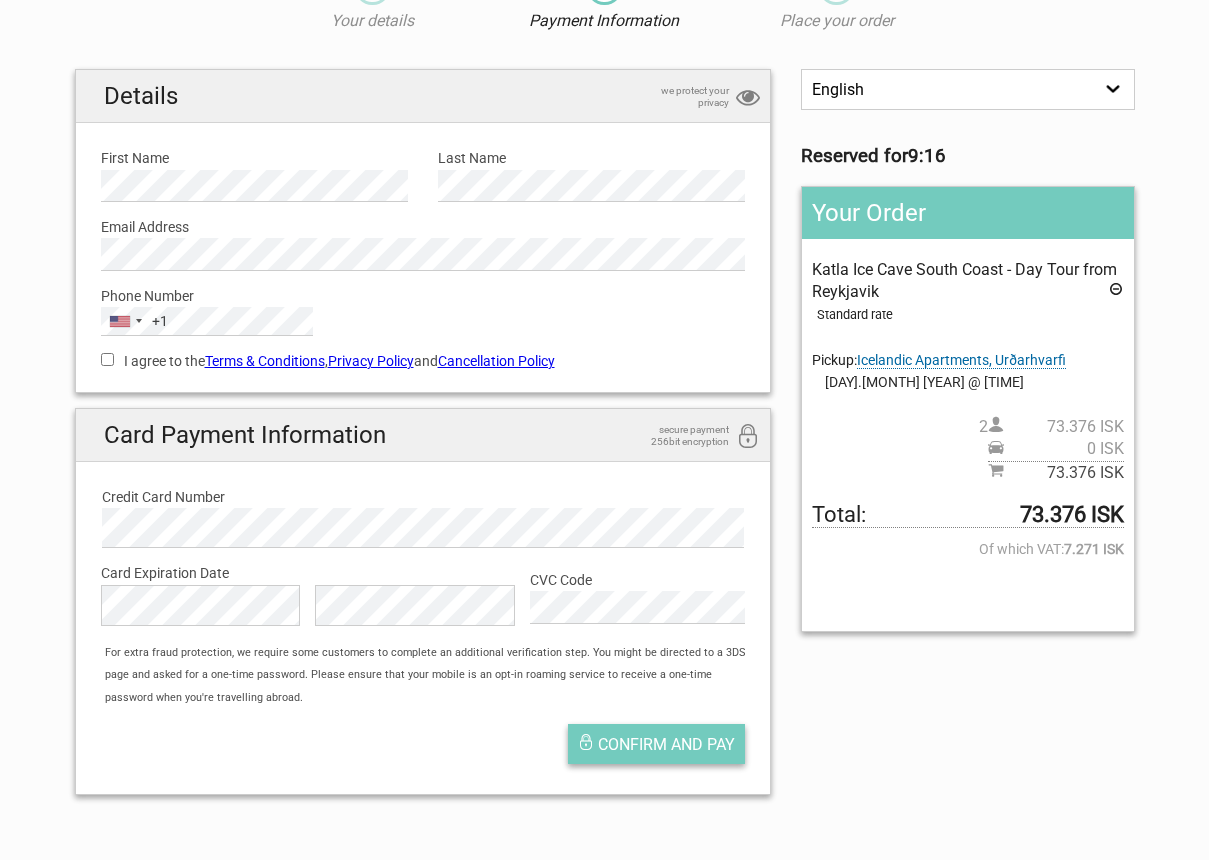 click on "Confirm and pay" at bounding box center [666, 744] 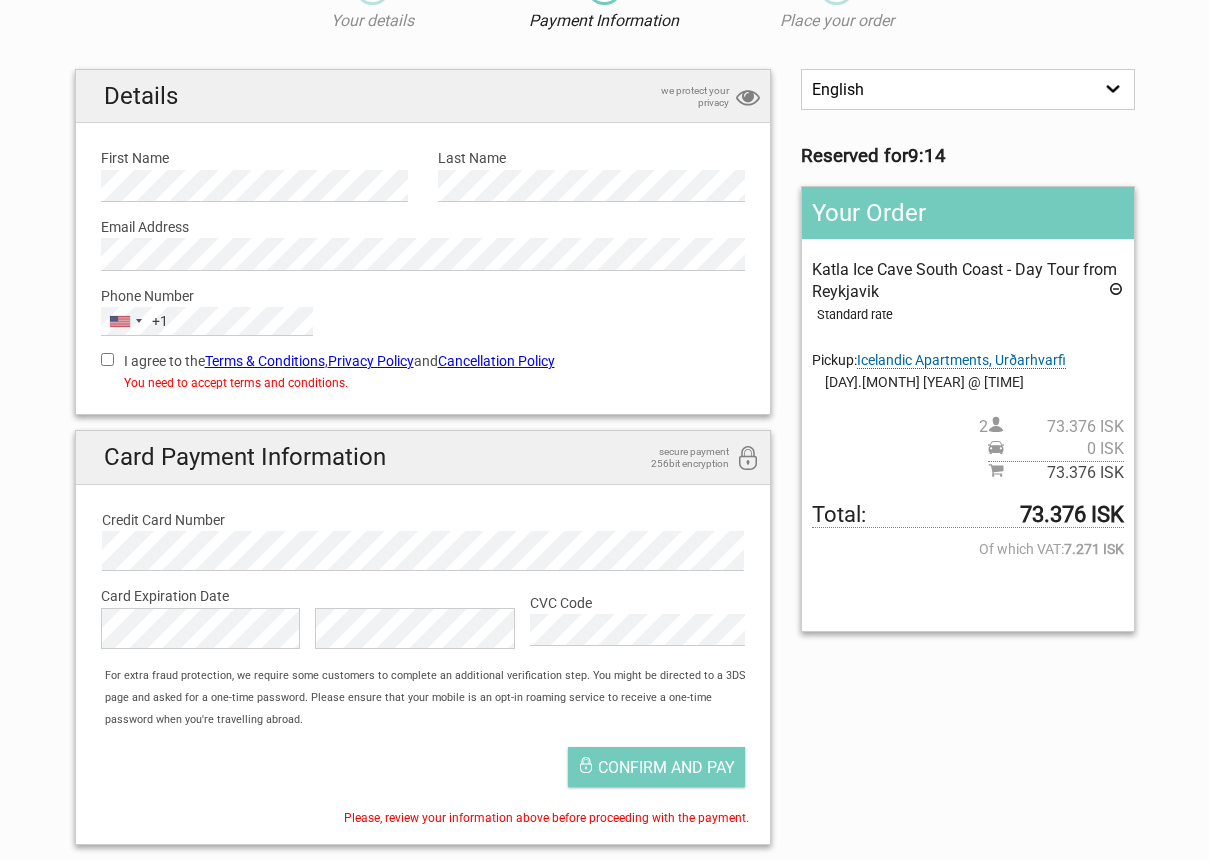 click on "I agree to the  Terms & Conditions ,  Privacy Policy  and  Cancellation Policy" at bounding box center [107, 359] 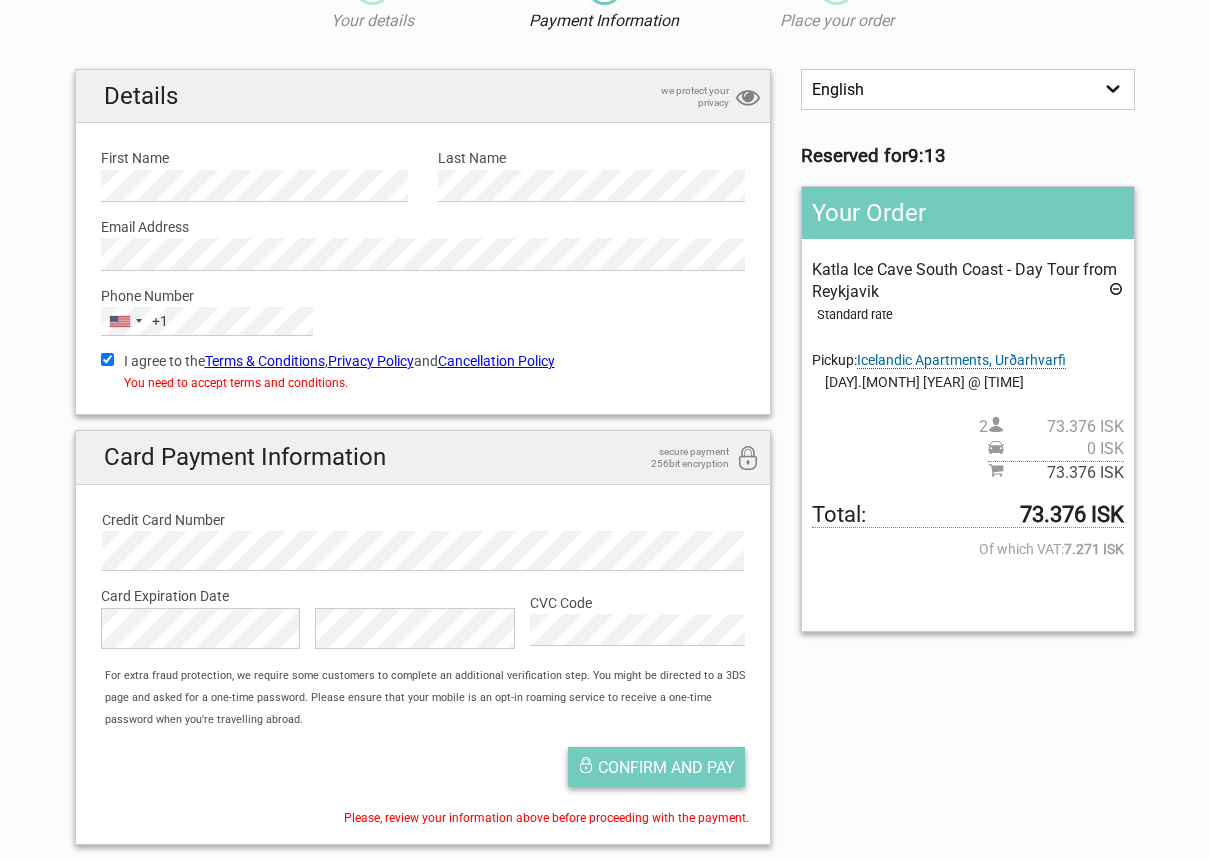 click on "Confirm and pay" at bounding box center (666, 767) 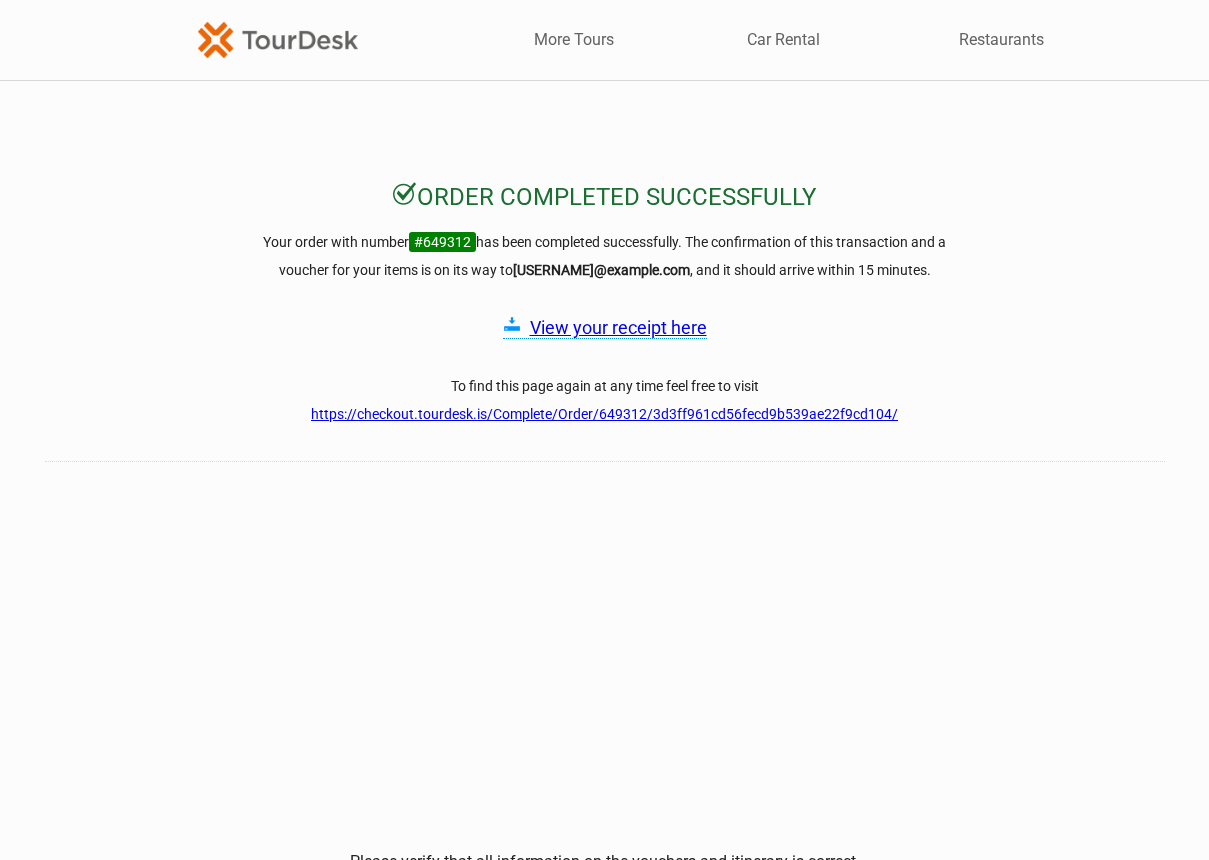scroll, scrollTop: 0, scrollLeft: 0, axis: both 